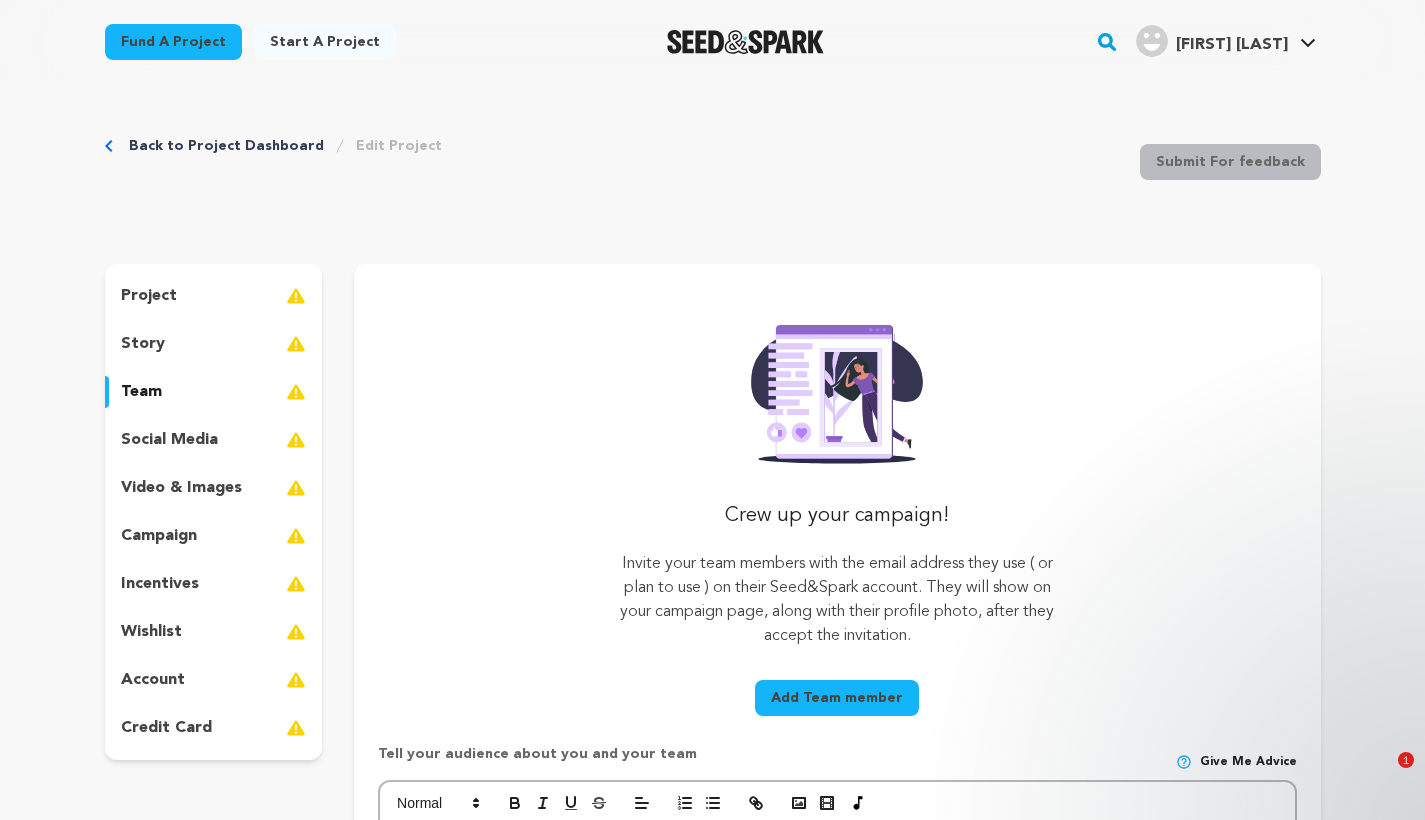 scroll, scrollTop: 41, scrollLeft: 0, axis: vertical 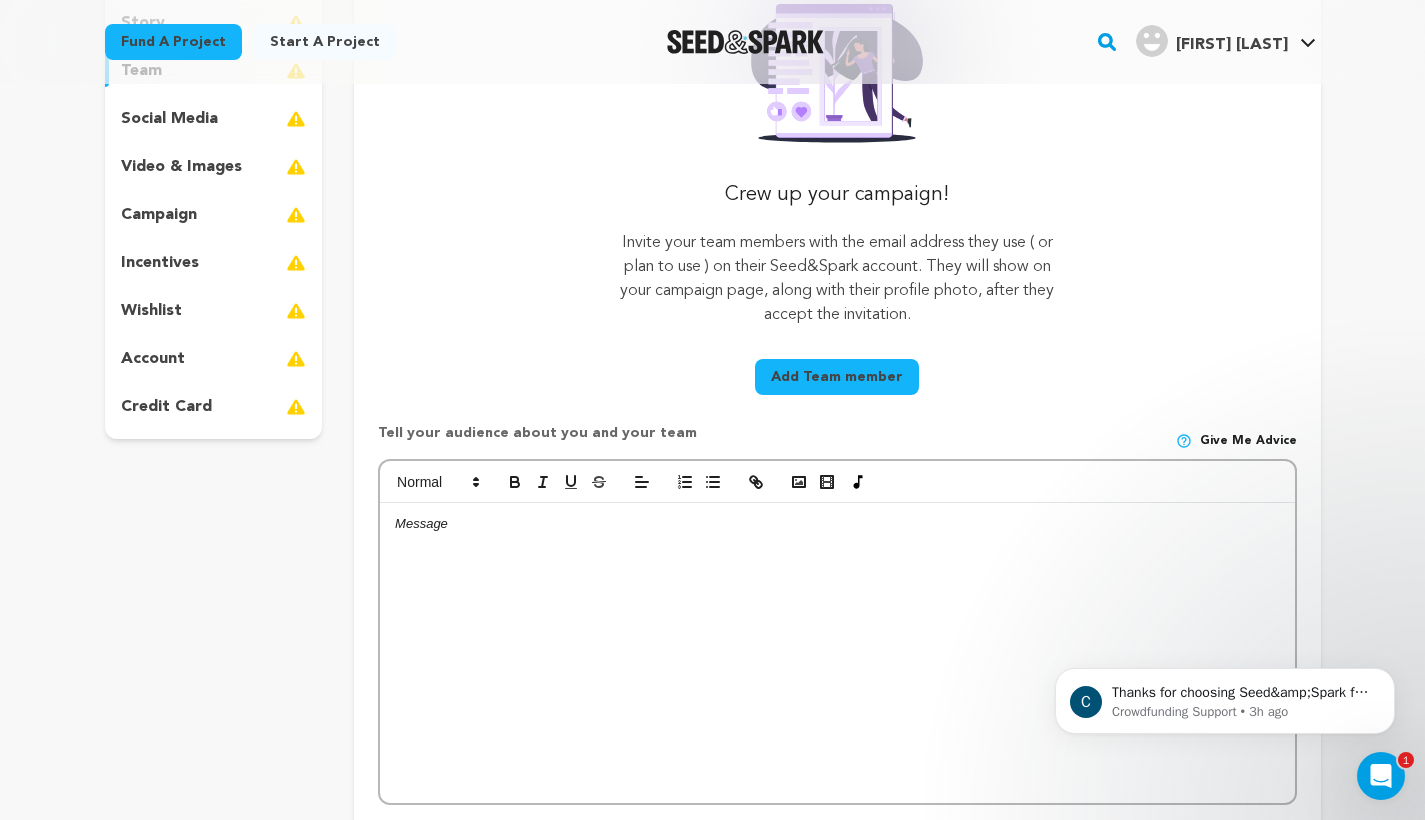 click on "Invite your team members with the email address they use ( or plan to use ) on their Seed&Spark account.
They will show on your campaign page, along with their profile photo, after they accept the invitation." at bounding box center [837, 279] 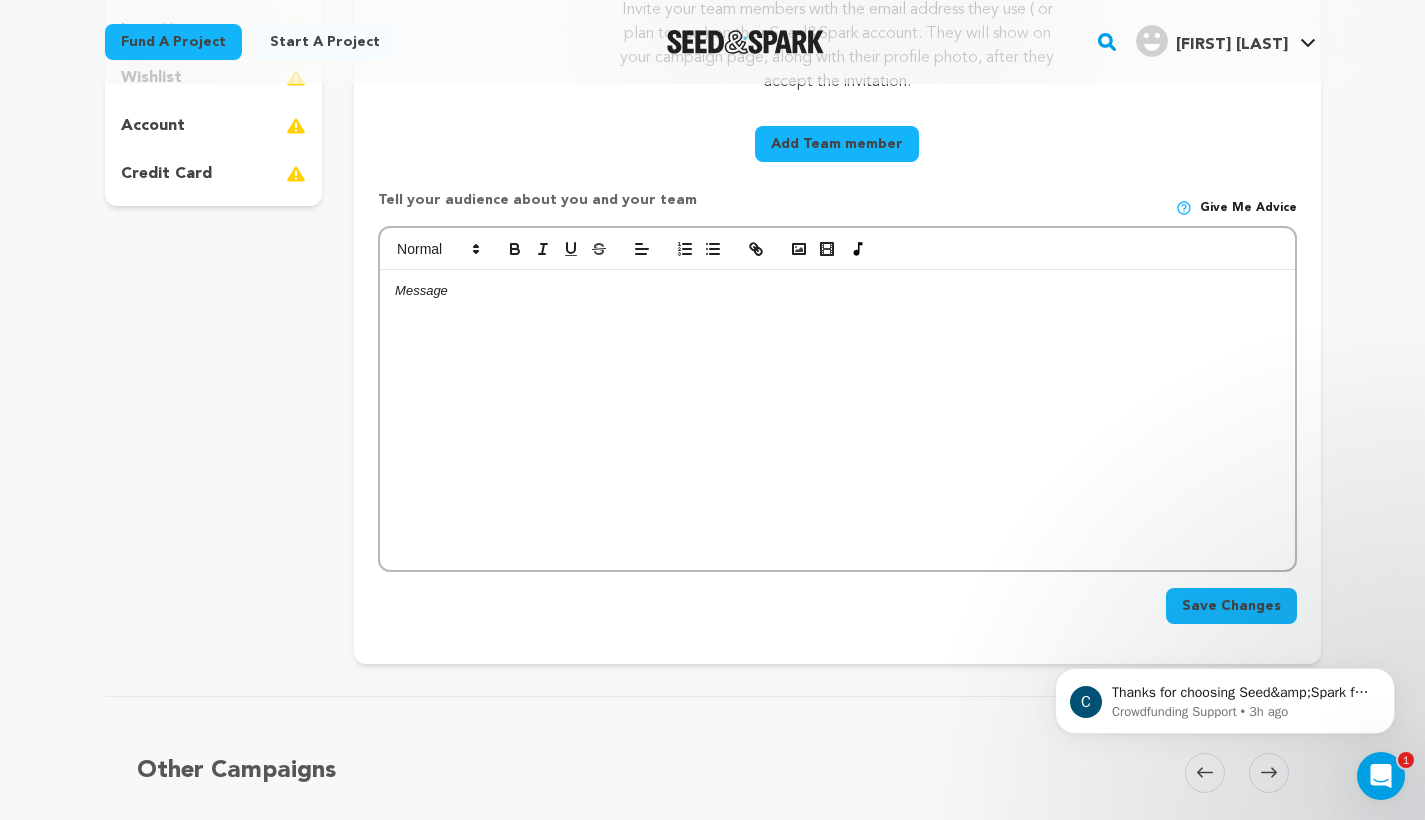 scroll, scrollTop: 571, scrollLeft: 0, axis: vertical 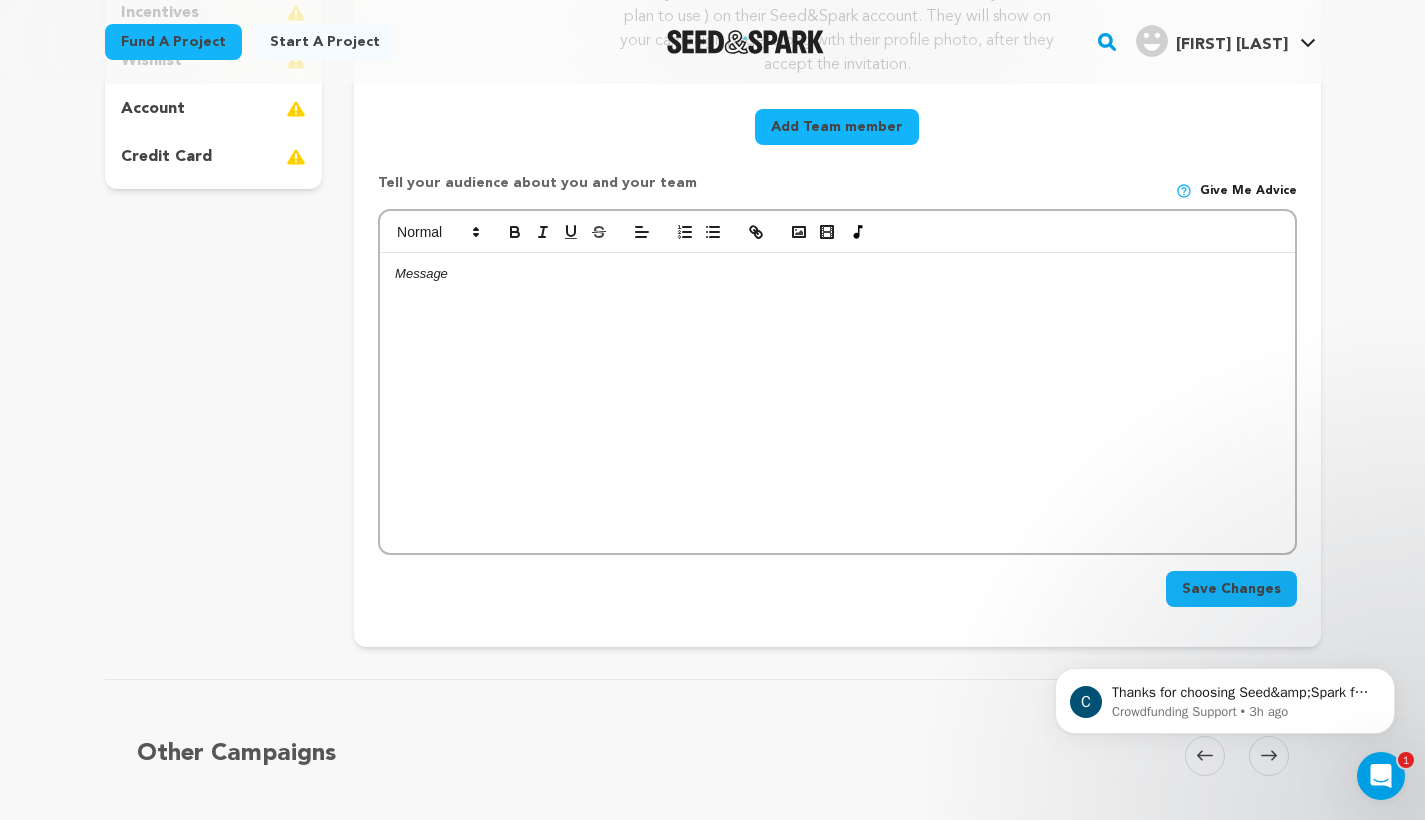 click at bounding box center (837, 403) 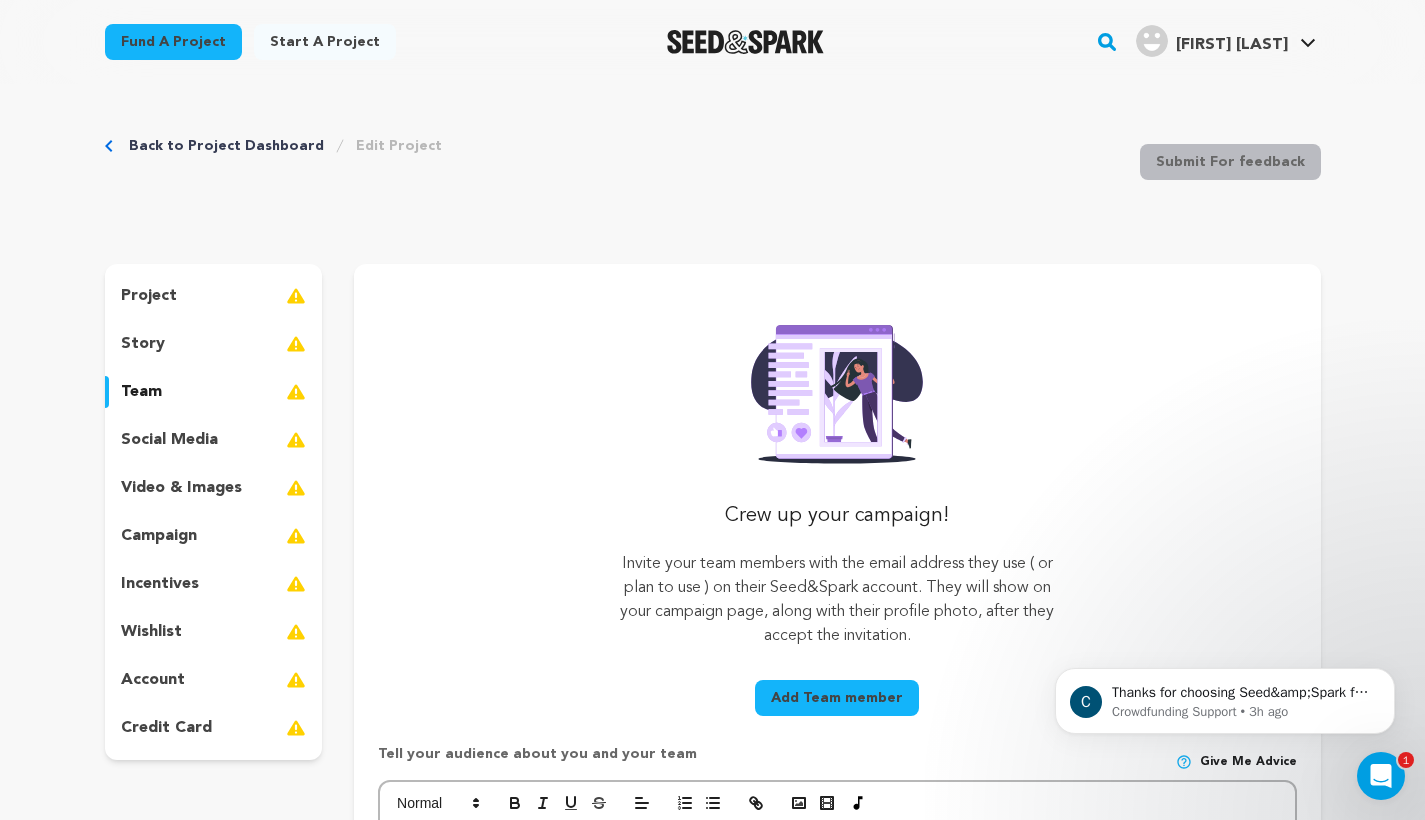 scroll, scrollTop: 0, scrollLeft: 0, axis: both 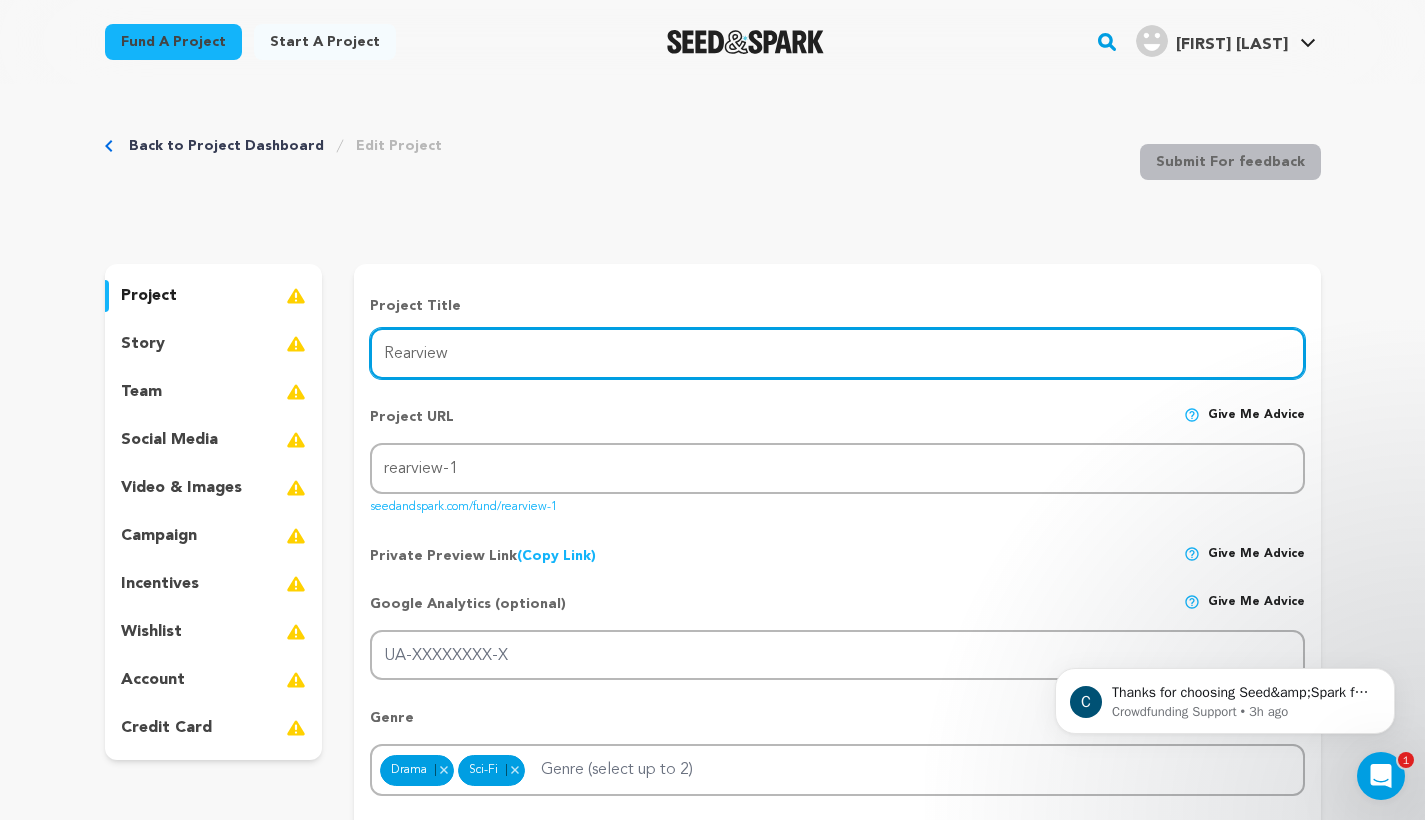 click on "Rearview" at bounding box center (837, 353) 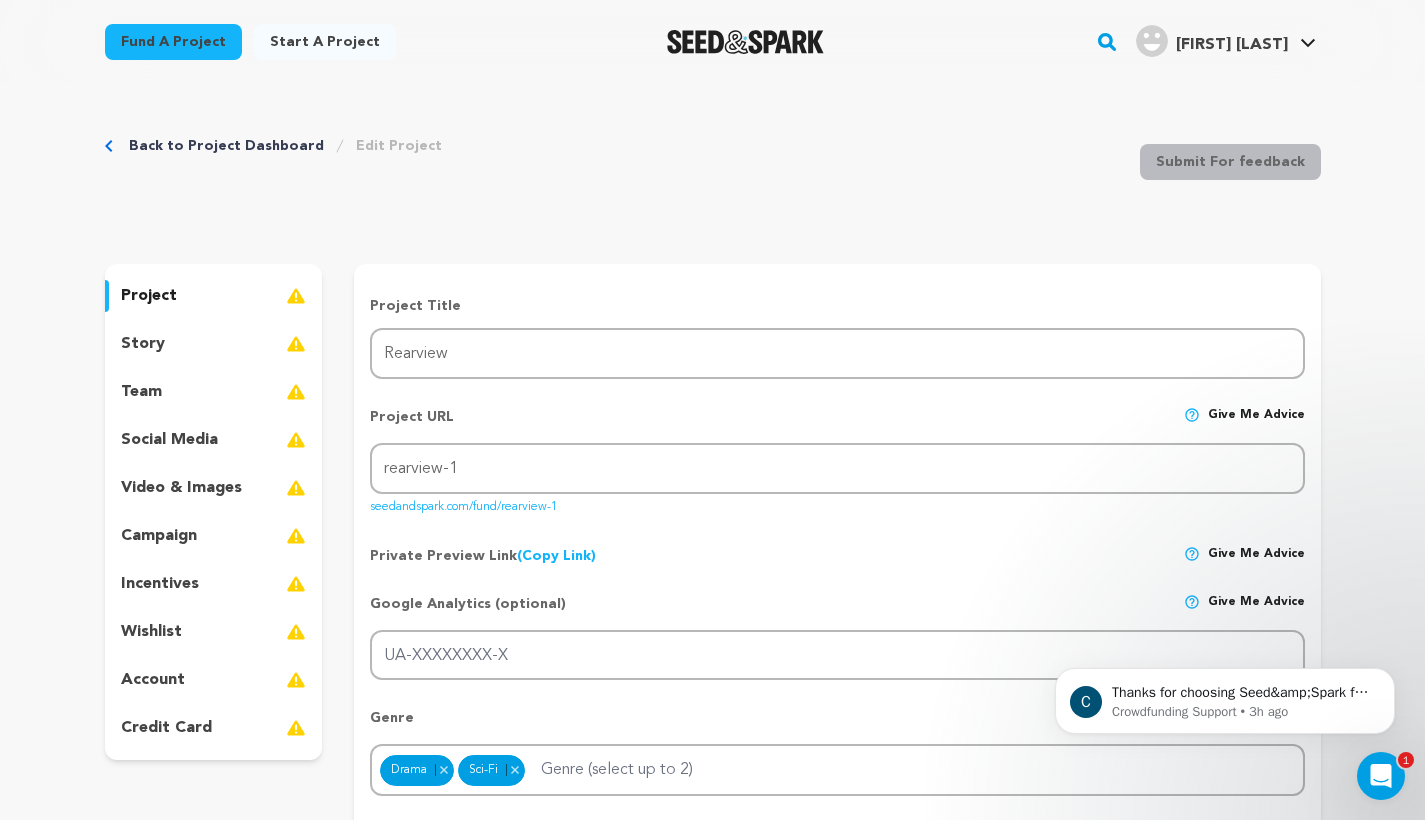 click on "Project URL
Give me advice" at bounding box center [837, 425] 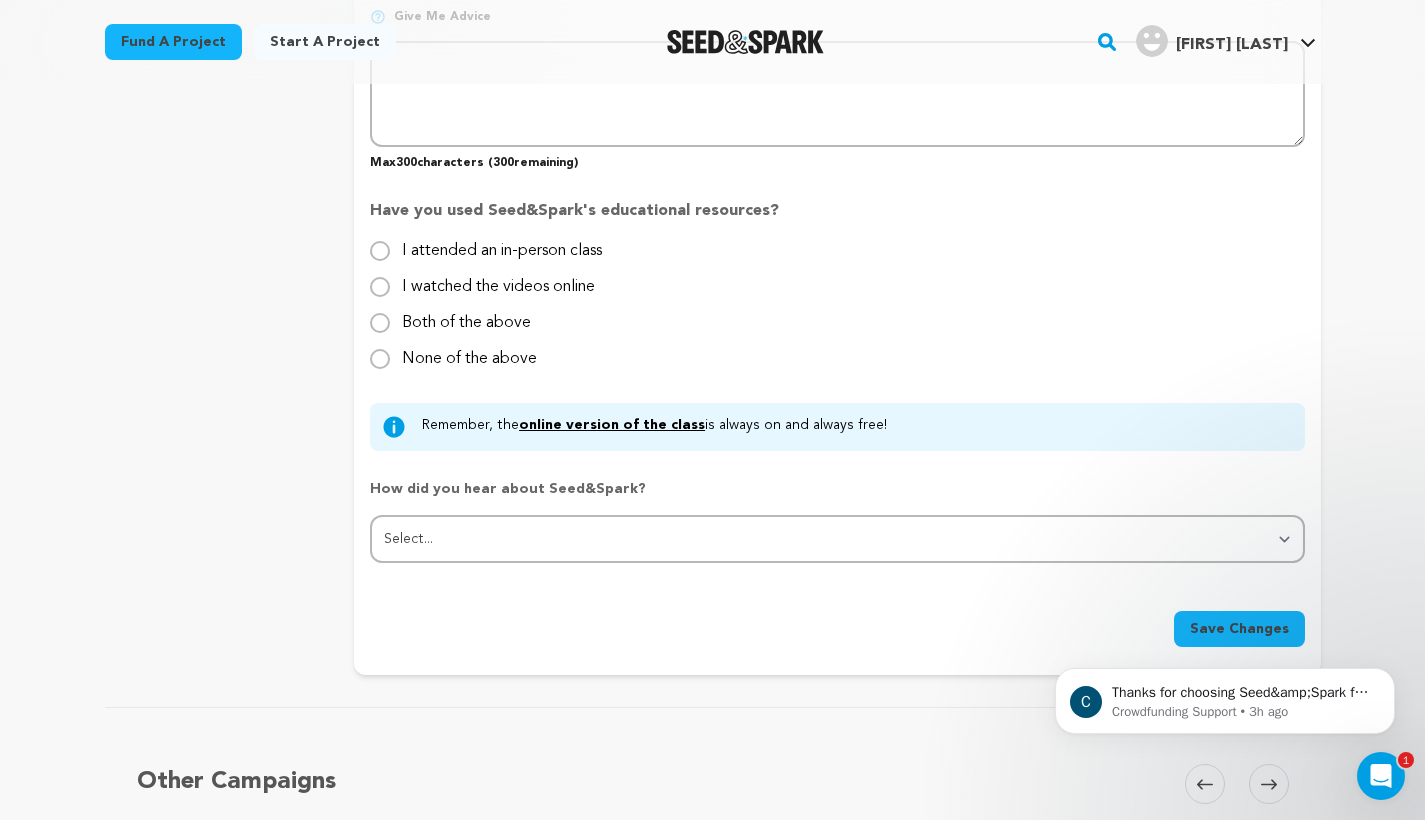 scroll, scrollTop: 1911, scrollLeft: 0, axis: vertical 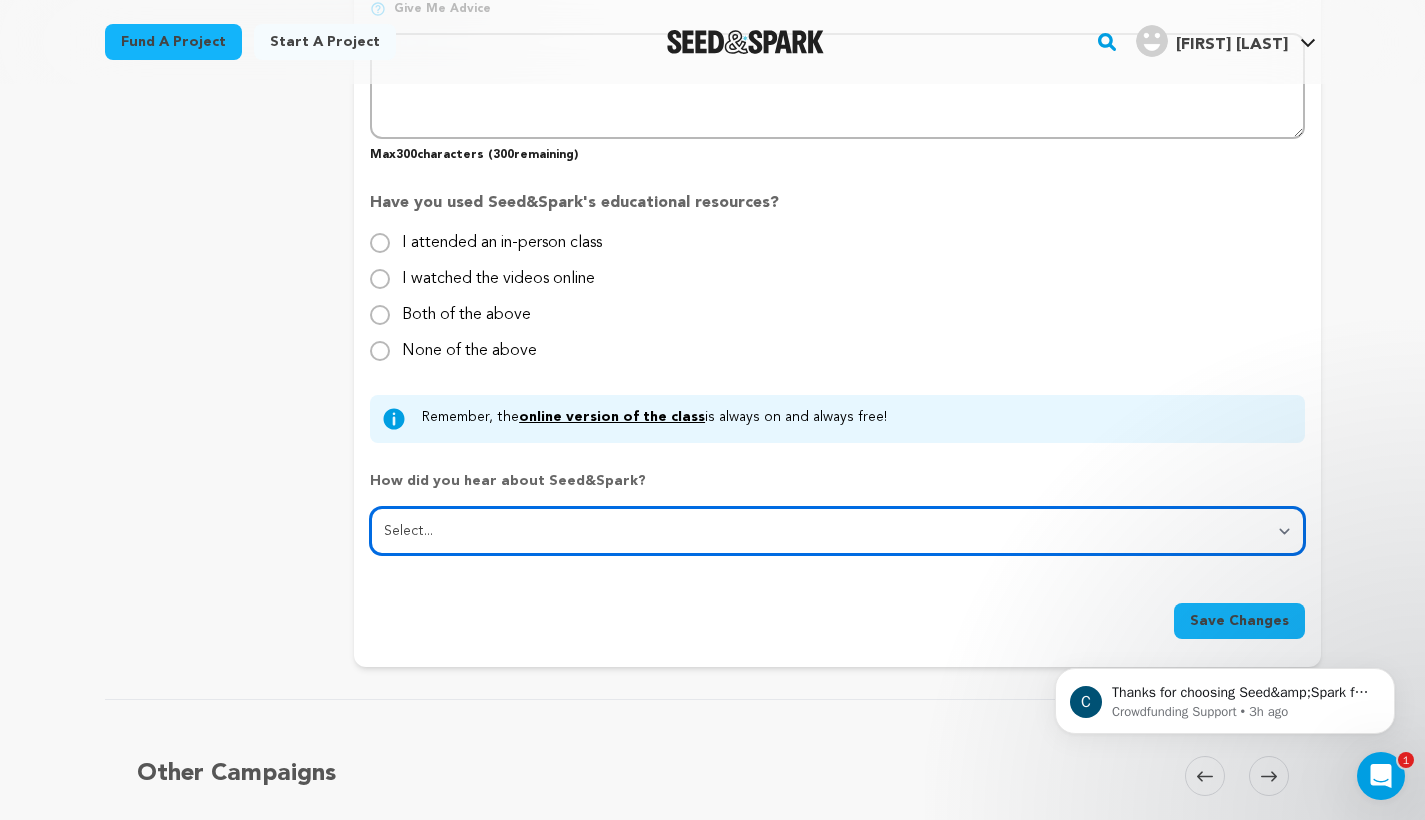 select on "0" 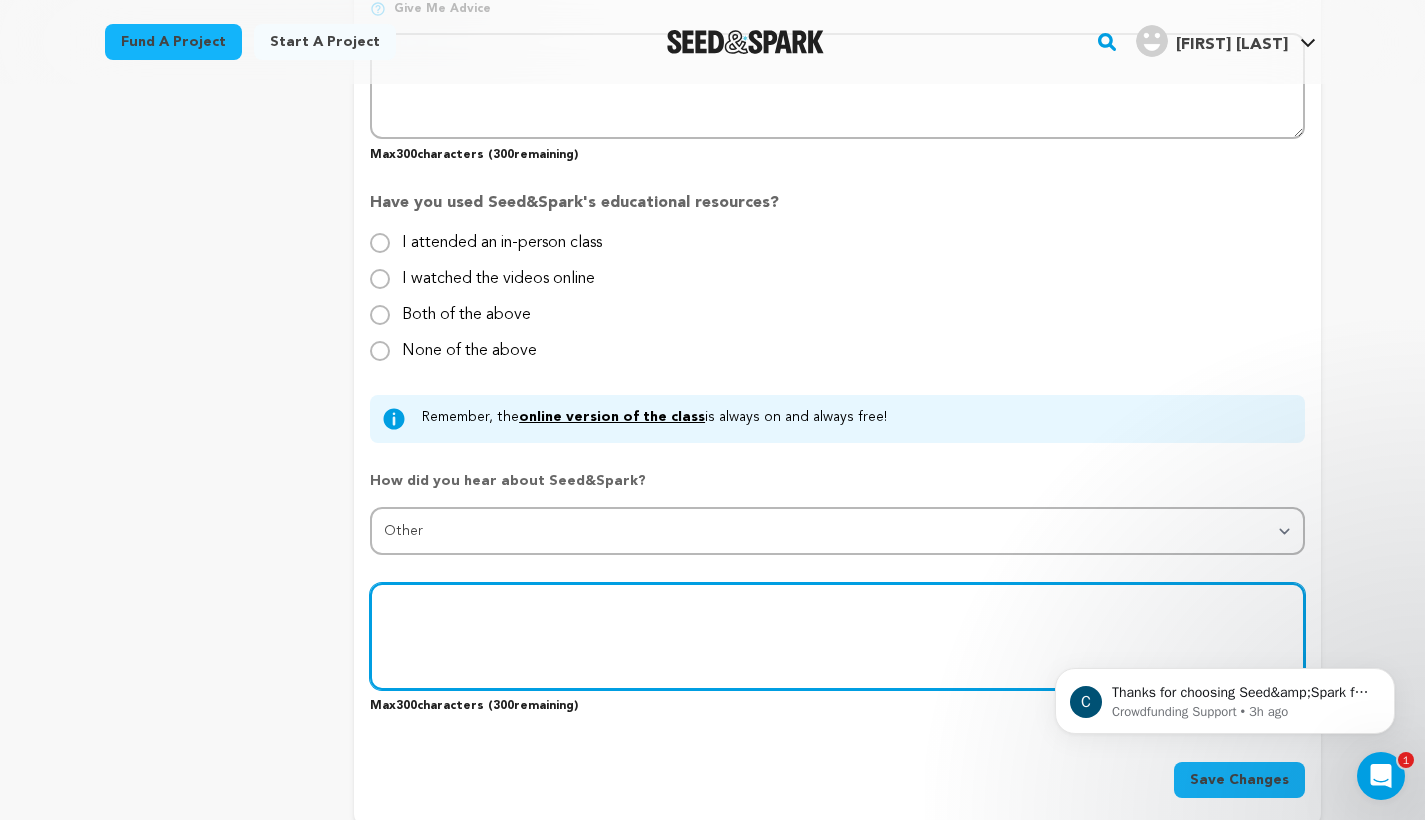 click at bounding box center (837, 636) 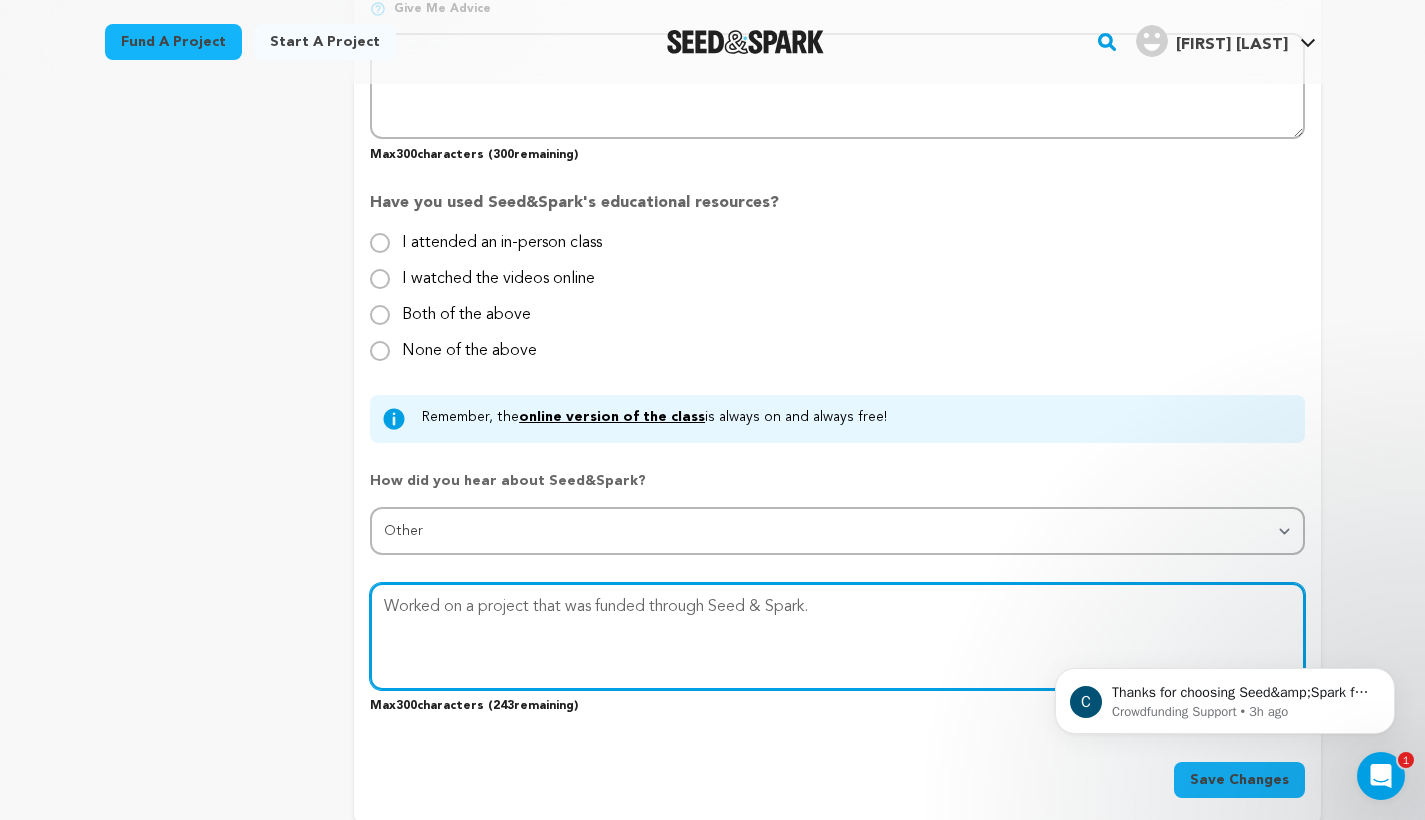 type on "Worked on a project that was funded through Seed & Spark." 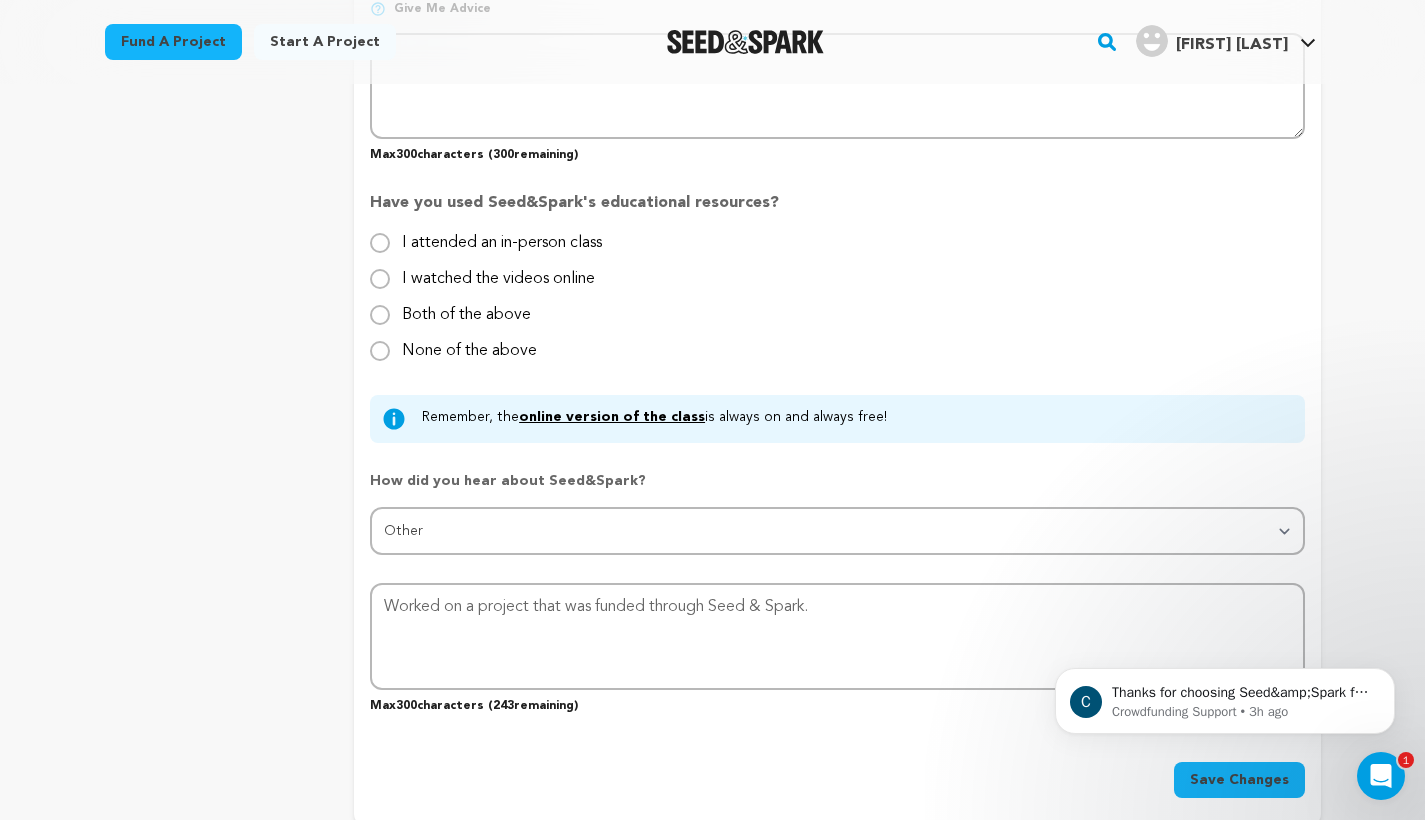 click on "Back to Project Dashboard
Edit Project
Submit For feedback
Submit For feedback
project" at bounding box center (712, -116) 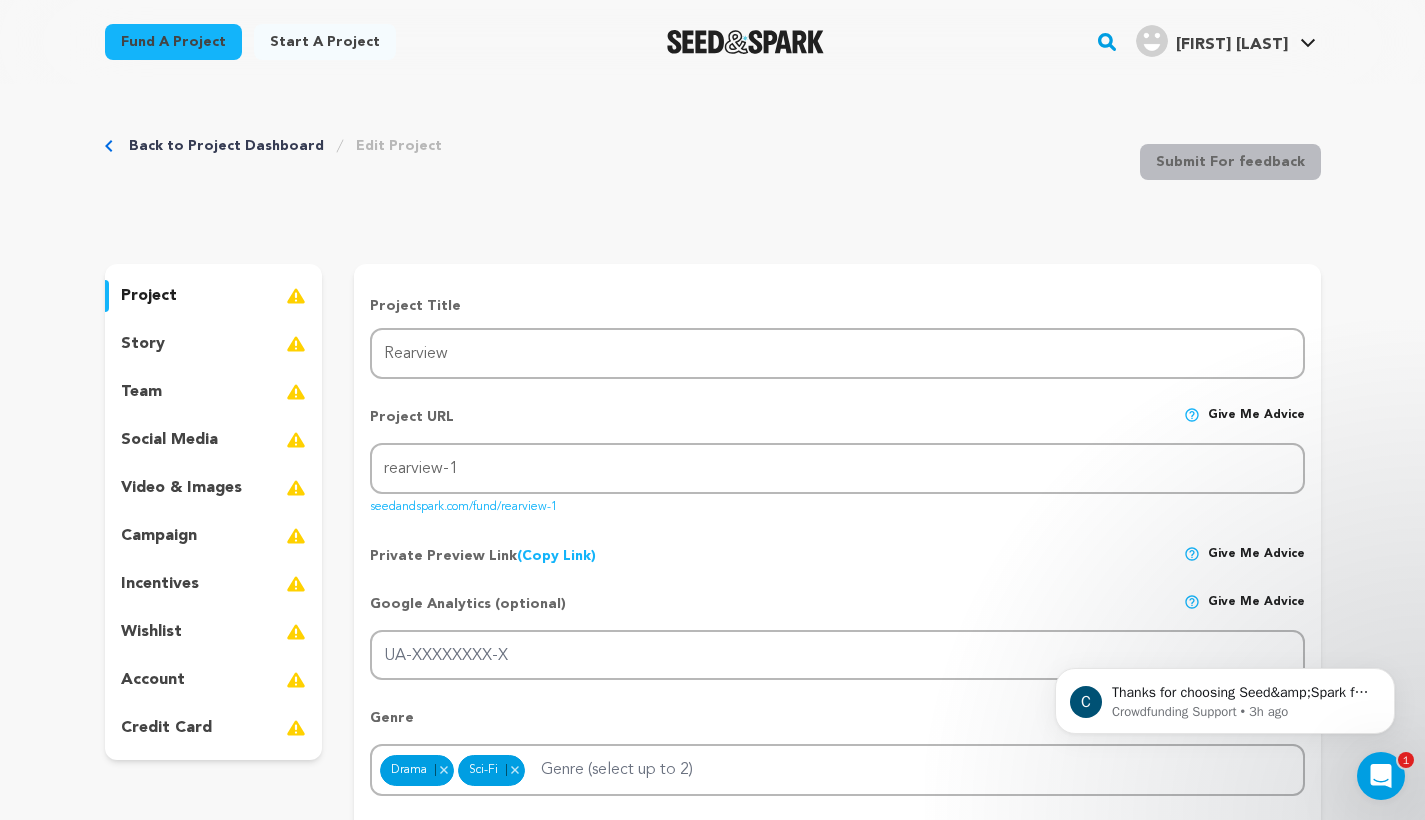 scroll, scrollTop: 0, scrollLeft: 0, axis: both 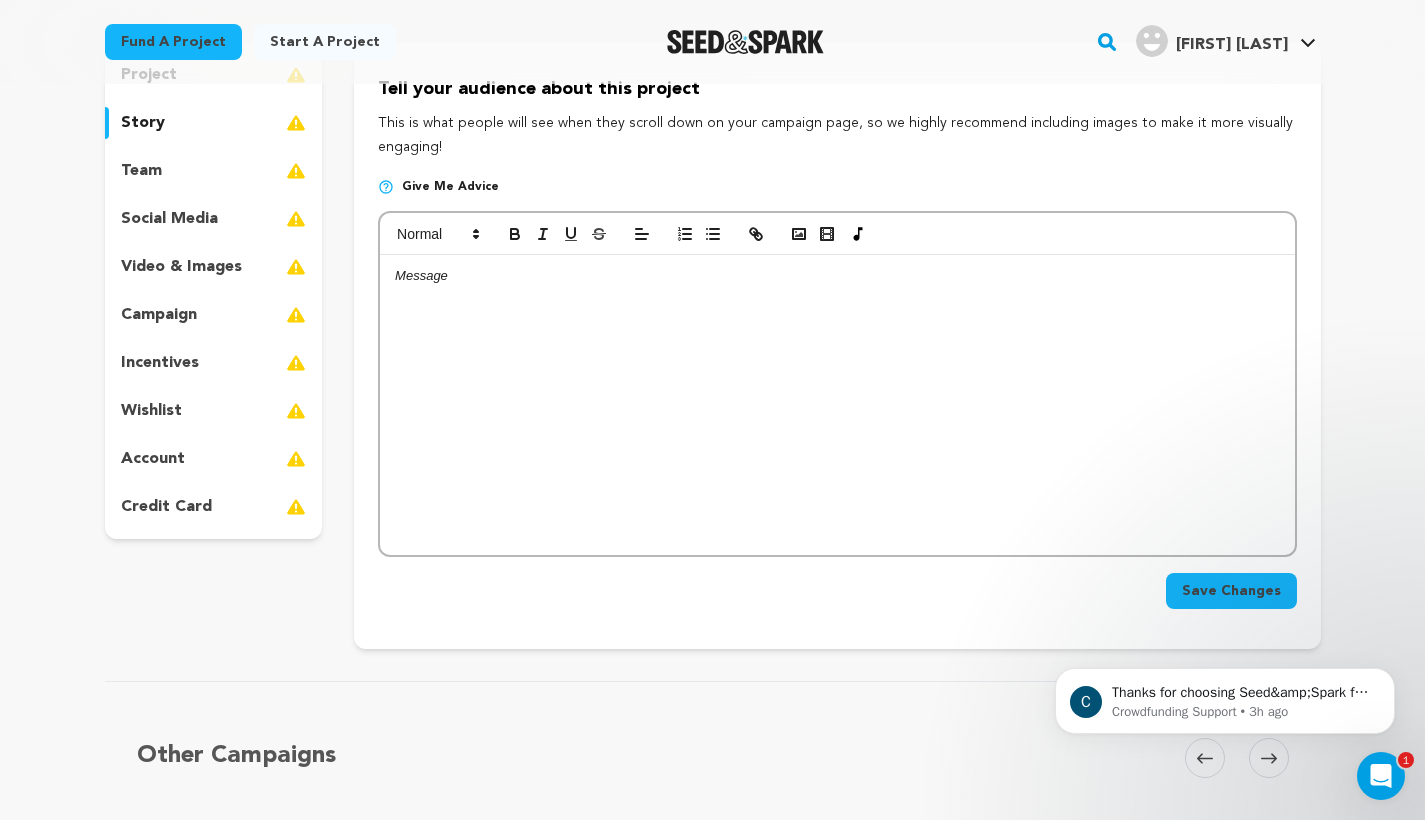 click on "team" at bounding box center (214, 171) 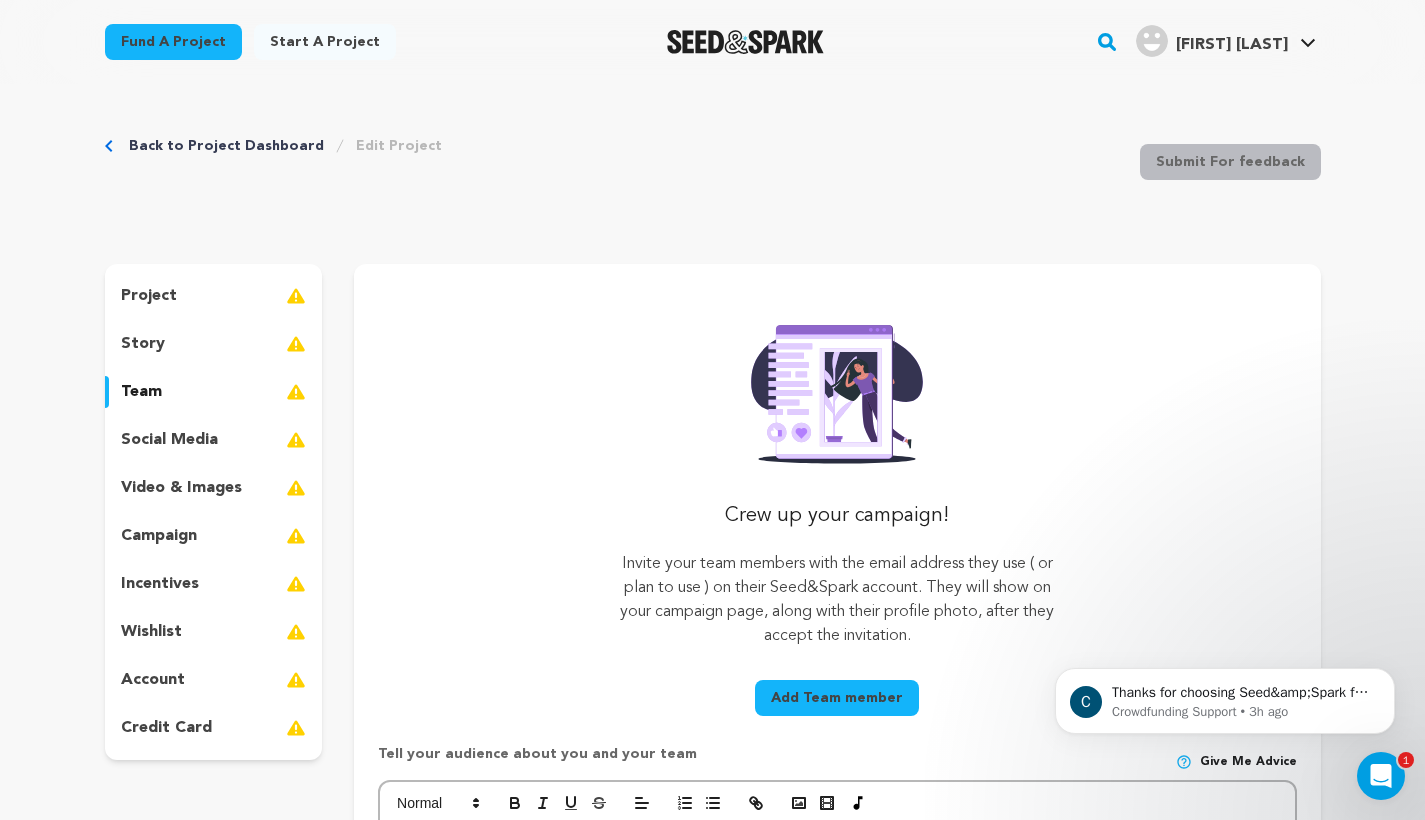 scroll, scrollTop: 0, scrollLeft: 0, axis: both 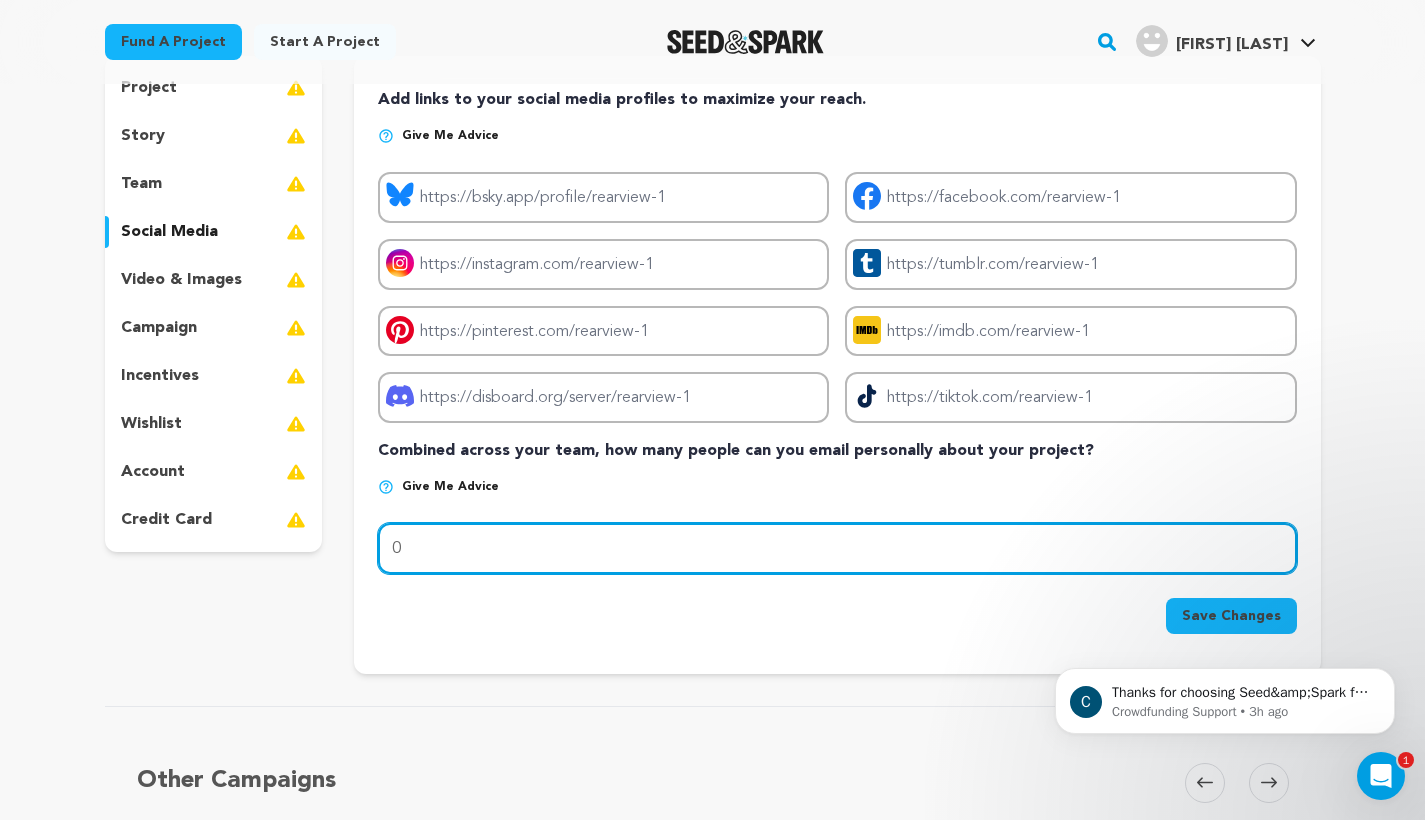 click on "0" at bounding box center (837, 548) 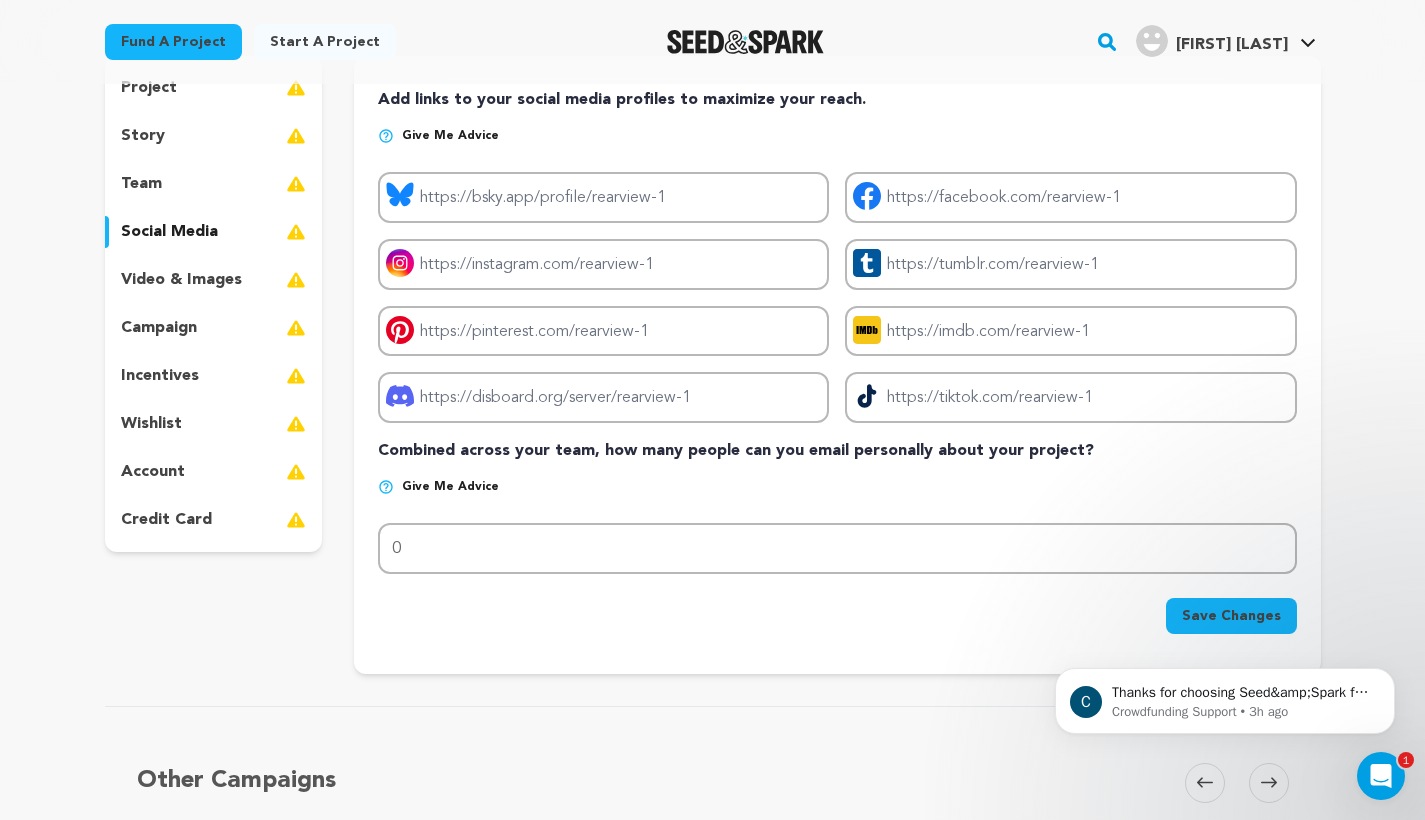 click on "Add links to your social media profiles to maximize your reach.
Give me advice
Project bluesky link
Project facebook link
Project instagram link" at bounding box center (837, 365) 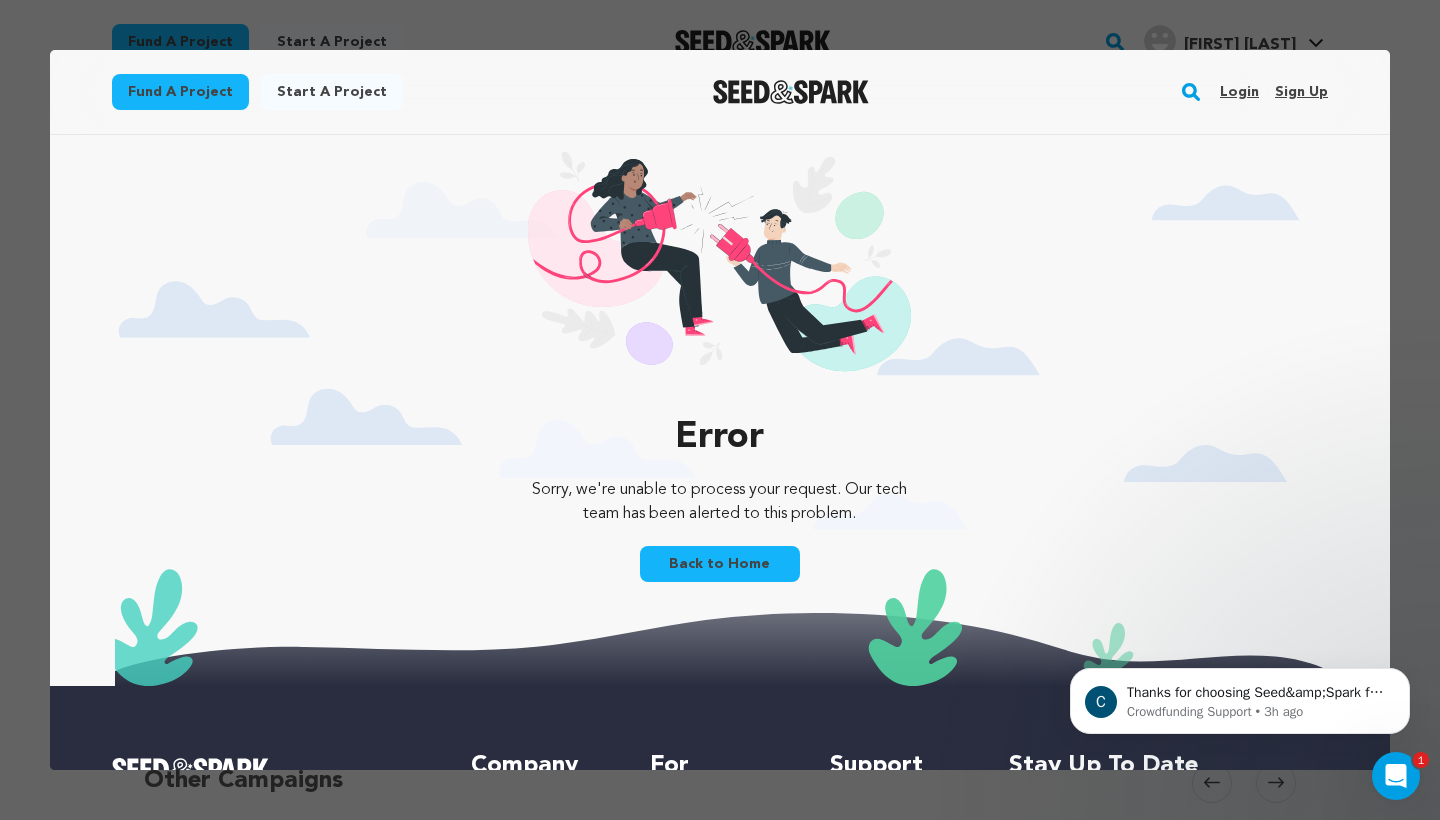 scroll, scrollTop: 0, scrollLeft: 0, axis: both 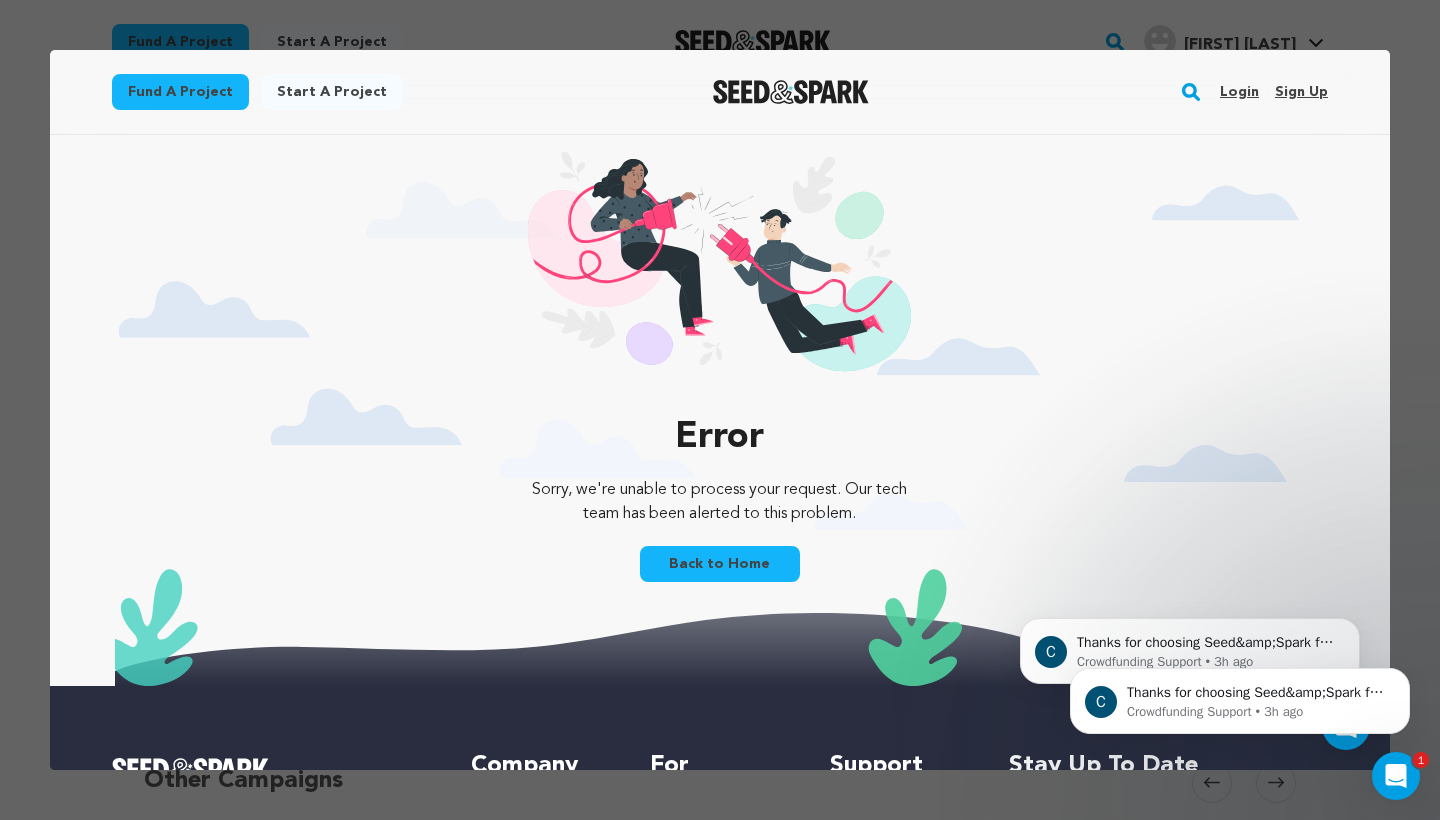 click on "Error
Sorry, we're unable to process your request. Our tech team has been alerted to this problem.
Back to Home" at bounding box center [719, 504] 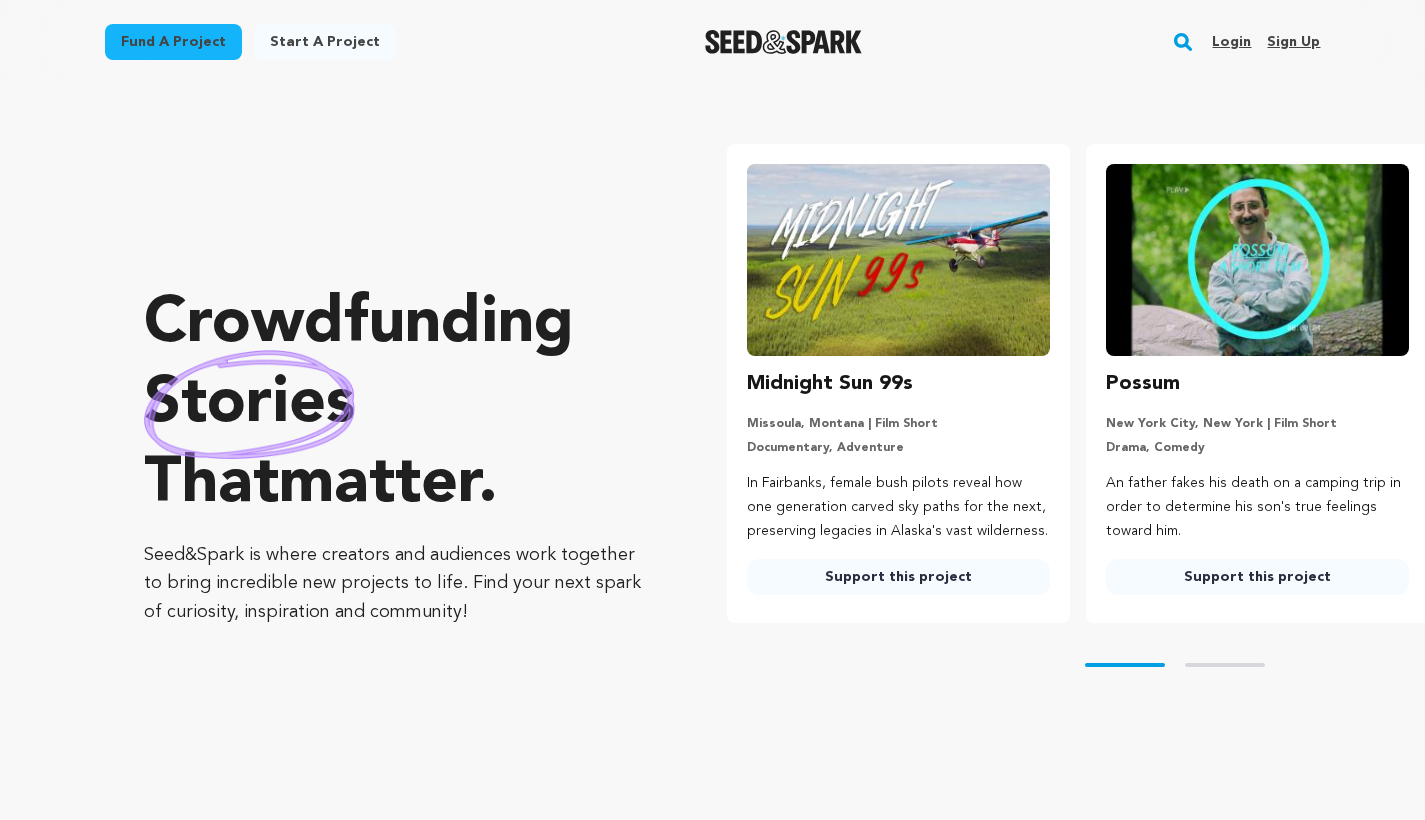 scroll, scrollTop: 0, scrollLeft: 0, axis: both 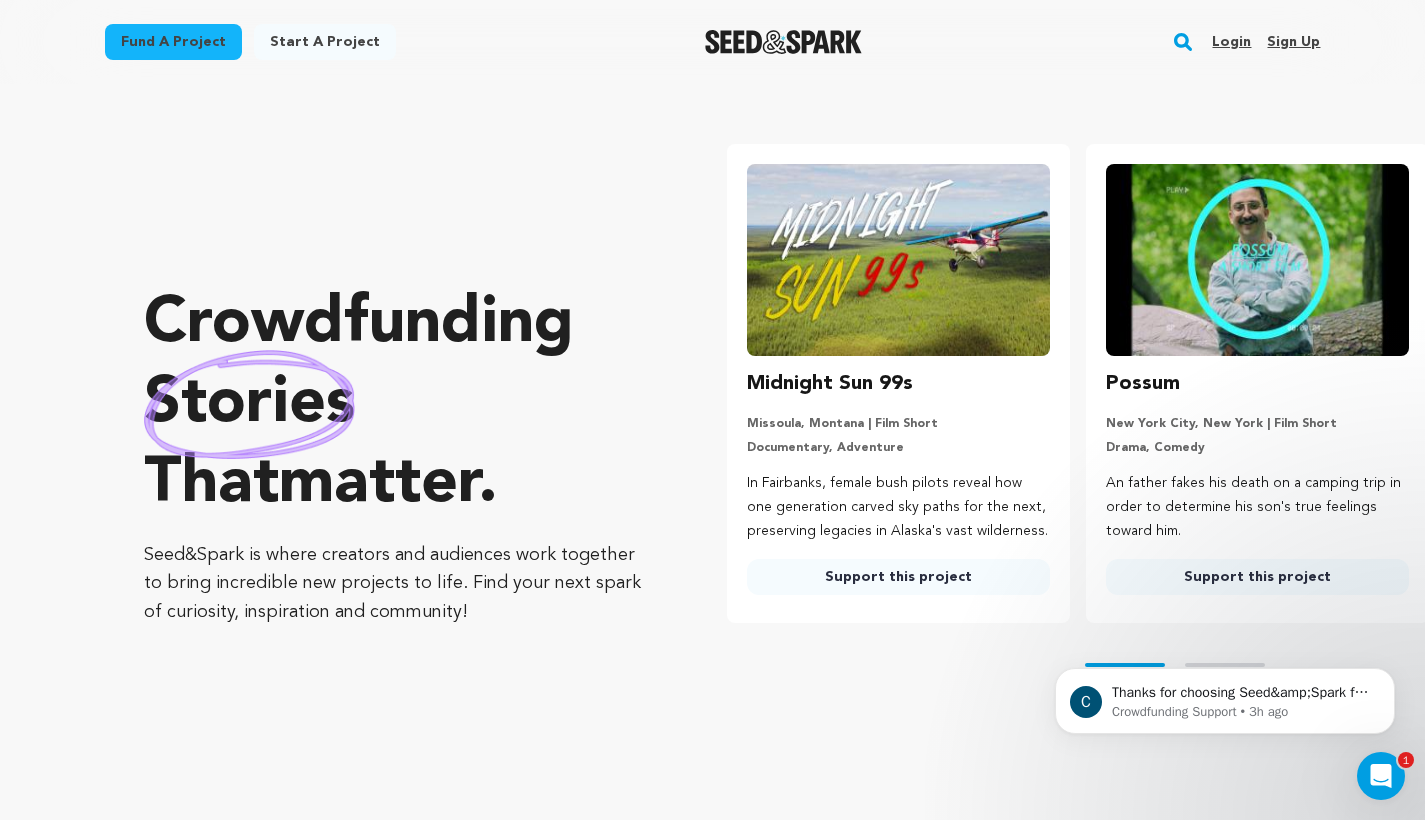 click on "Login" at bounding box center (1231, 42) 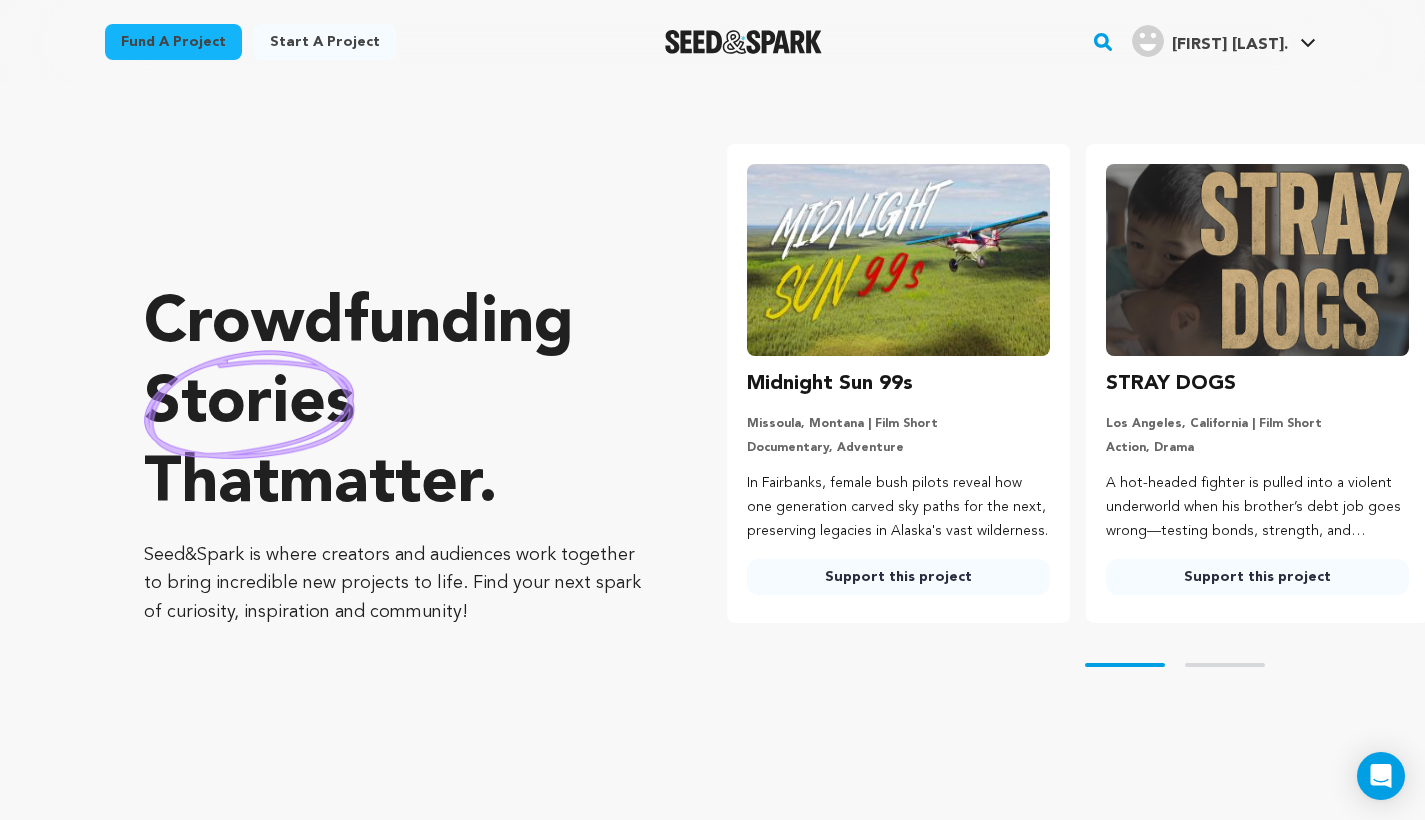 scroll, scrollTop: 0, scrollLeft: 0, axis: both 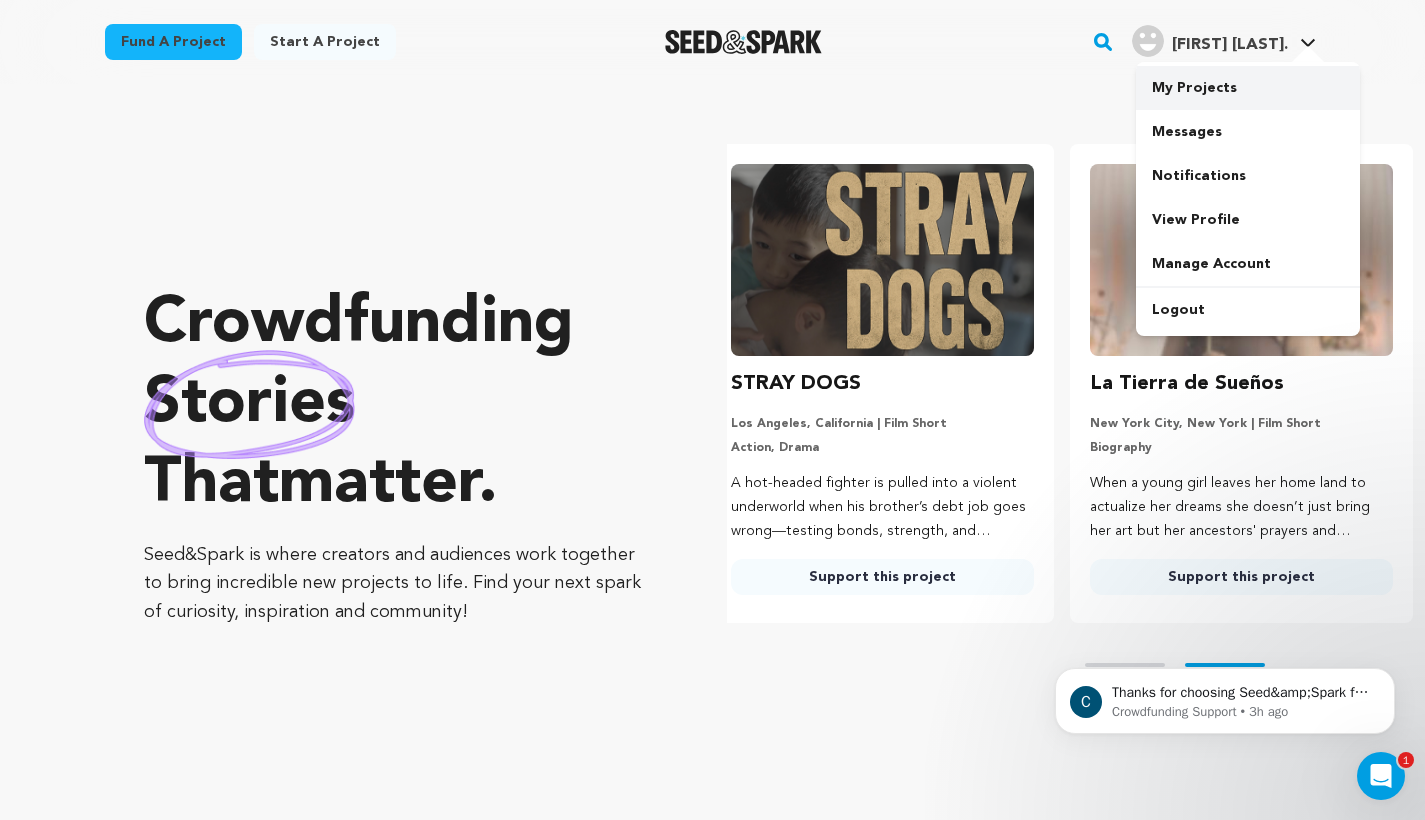 click on "My Projects" at bounding box center [1248, 88] 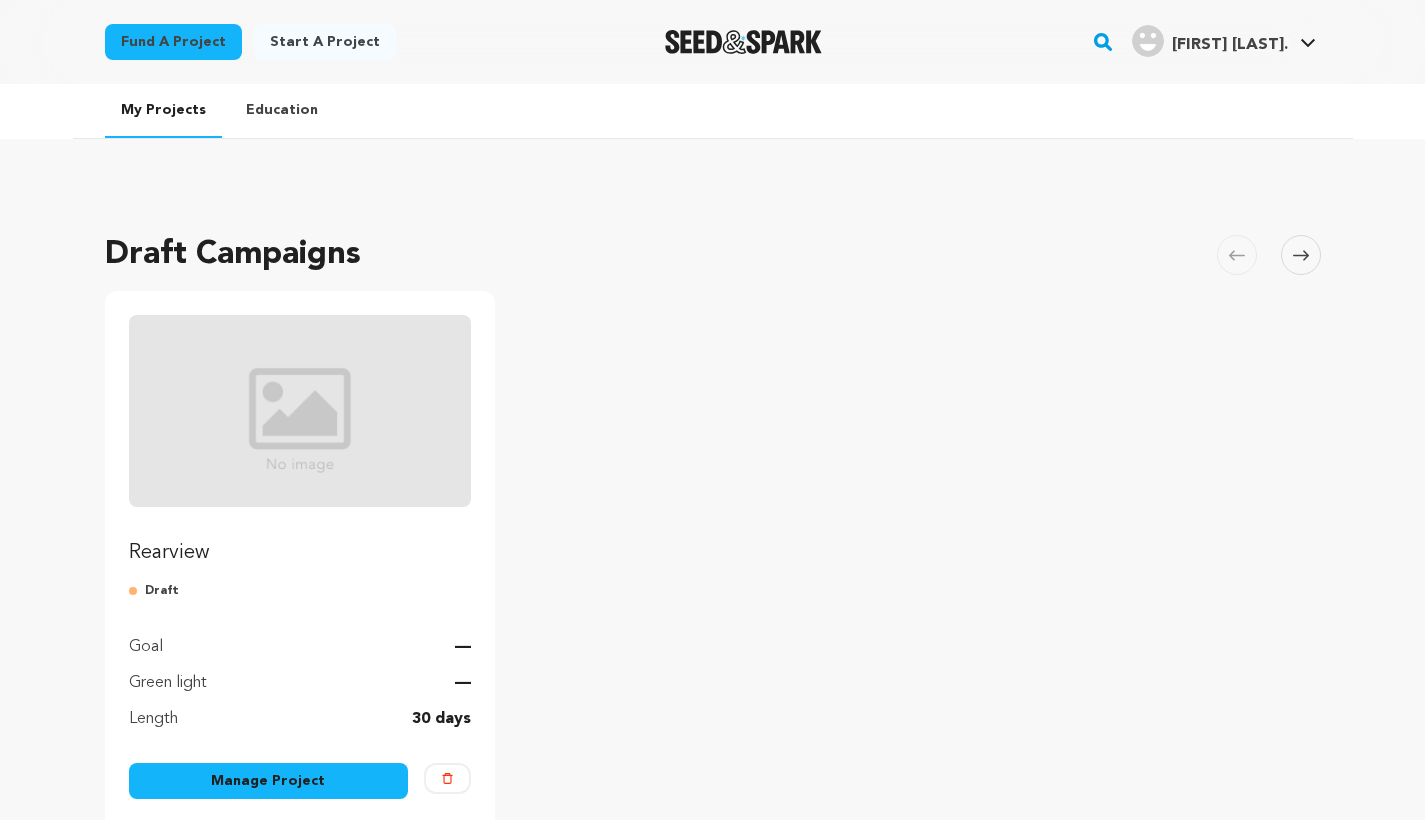 scroll, scrollTop: 0, scrollLeft: 0, axis: both 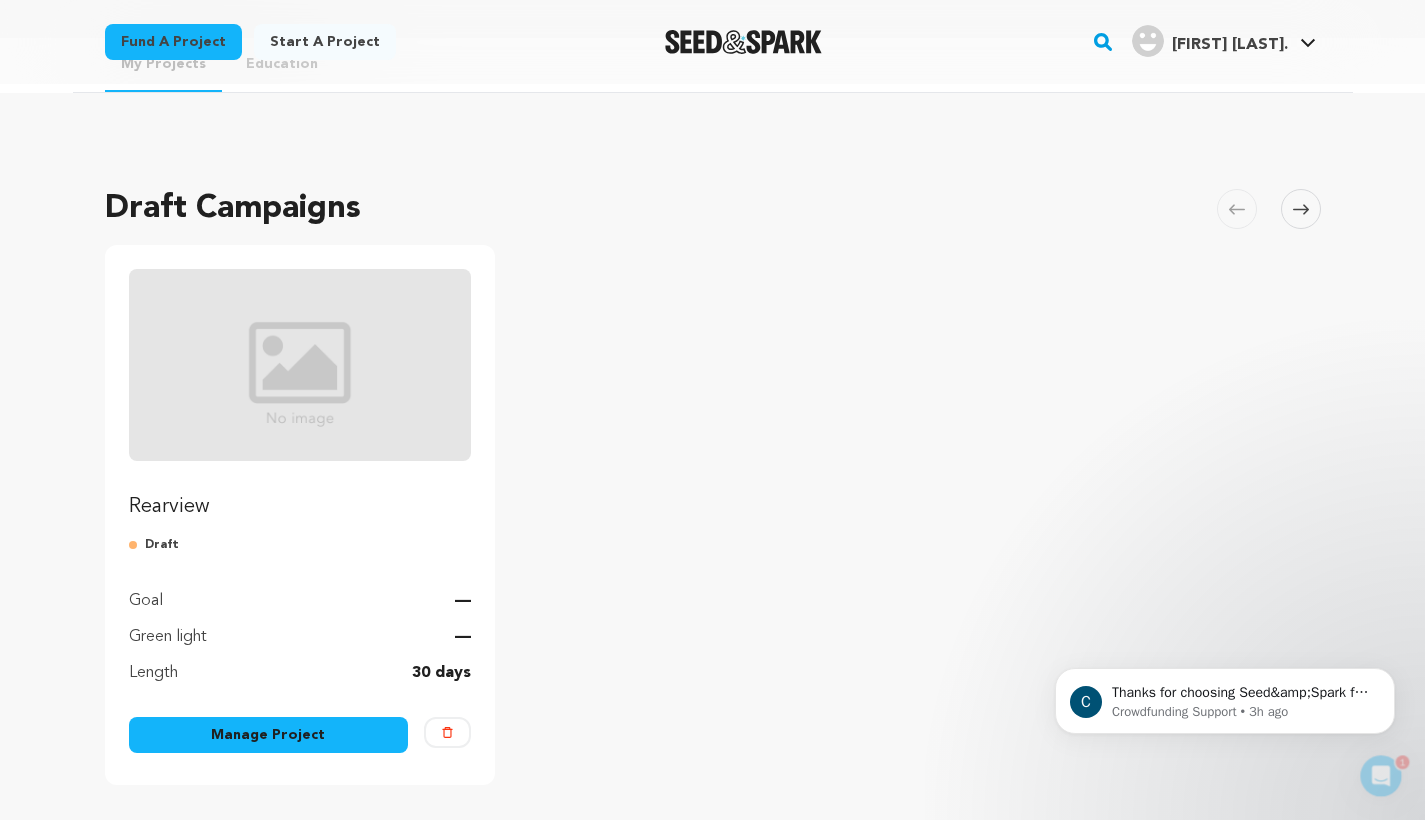 click on "30 days" at bounding box center [441, 673] 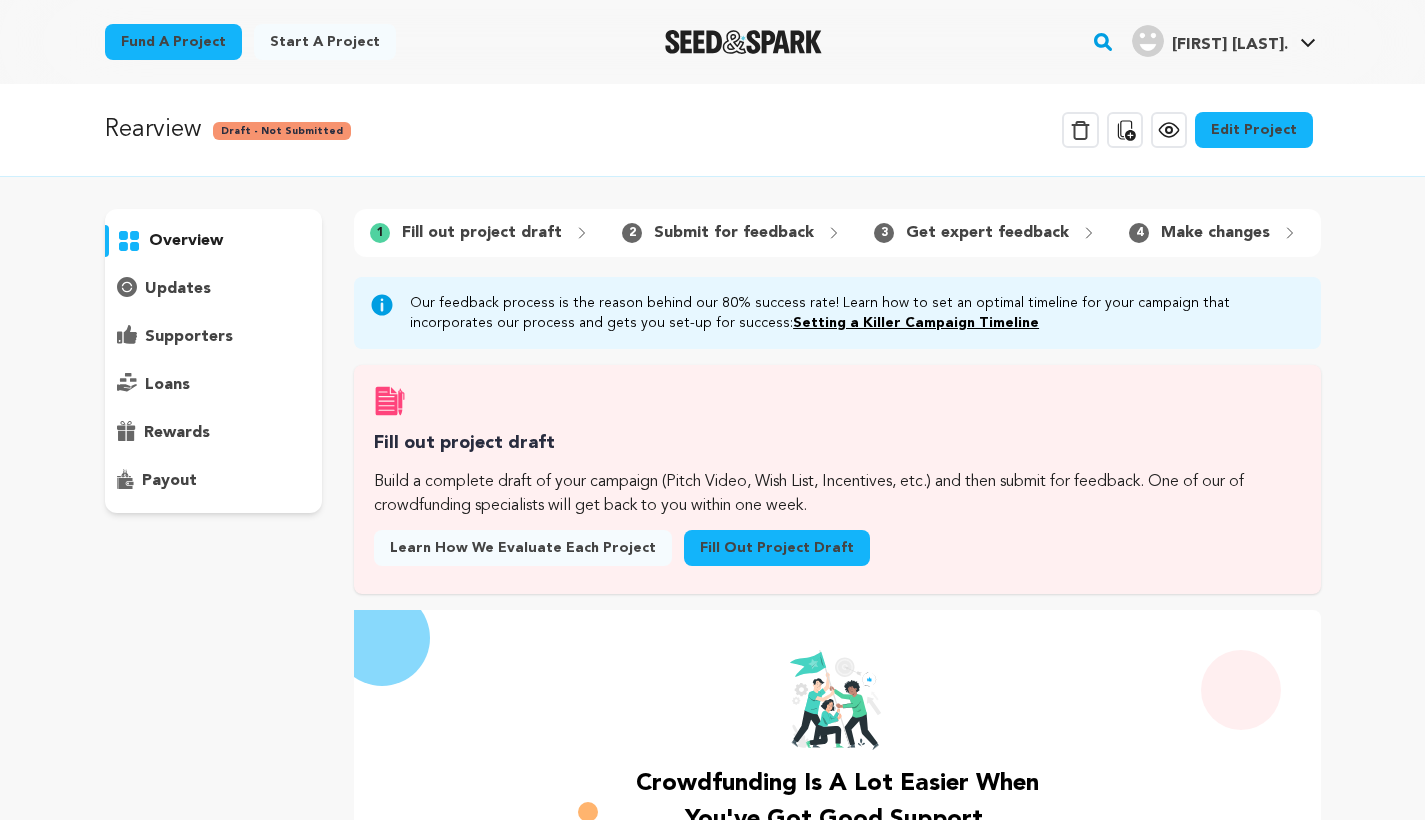scroll, scrollTop: 0, scrollLeft: 0, axis: both 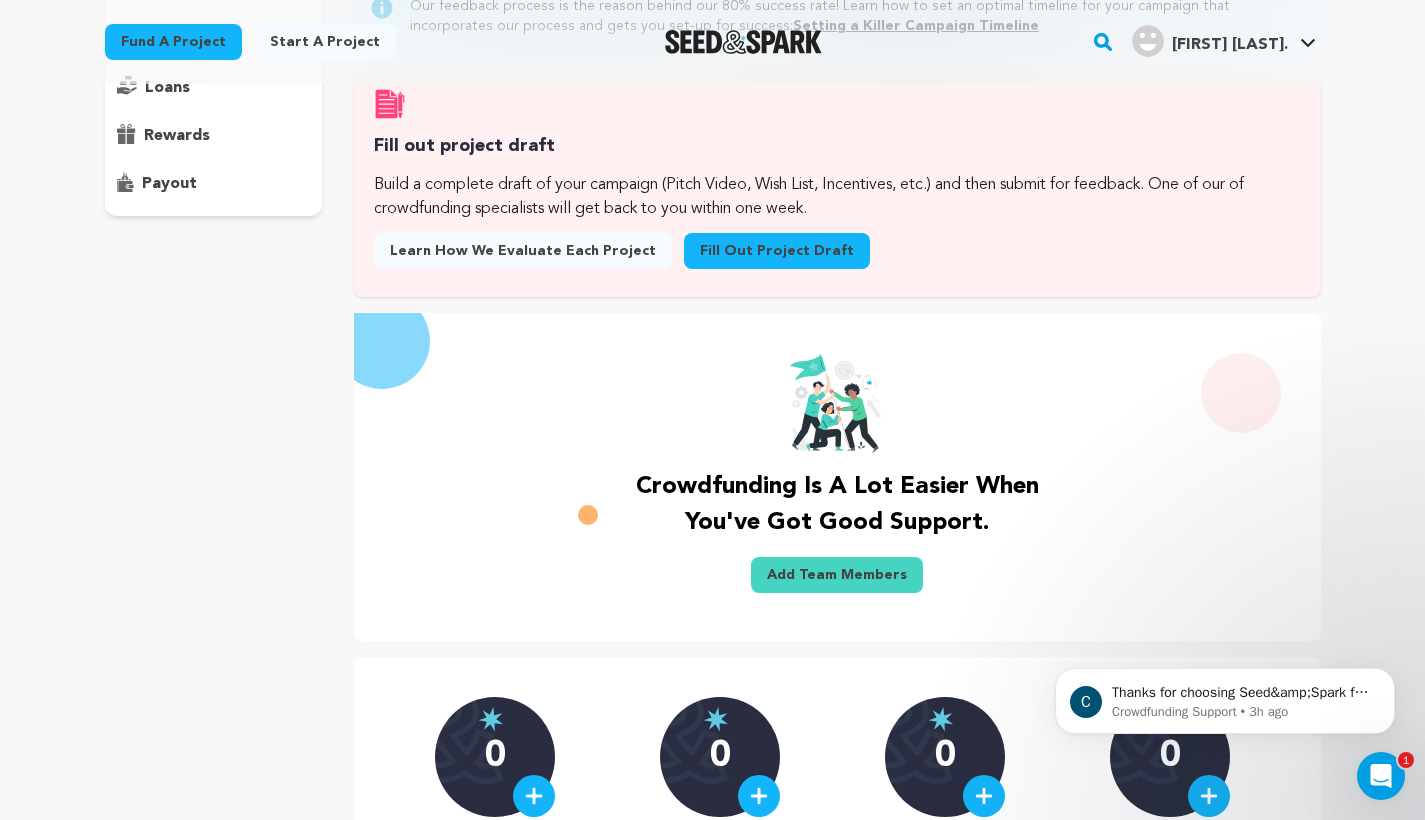 click on "Fill out project draft" at bounding box center (777, 251) 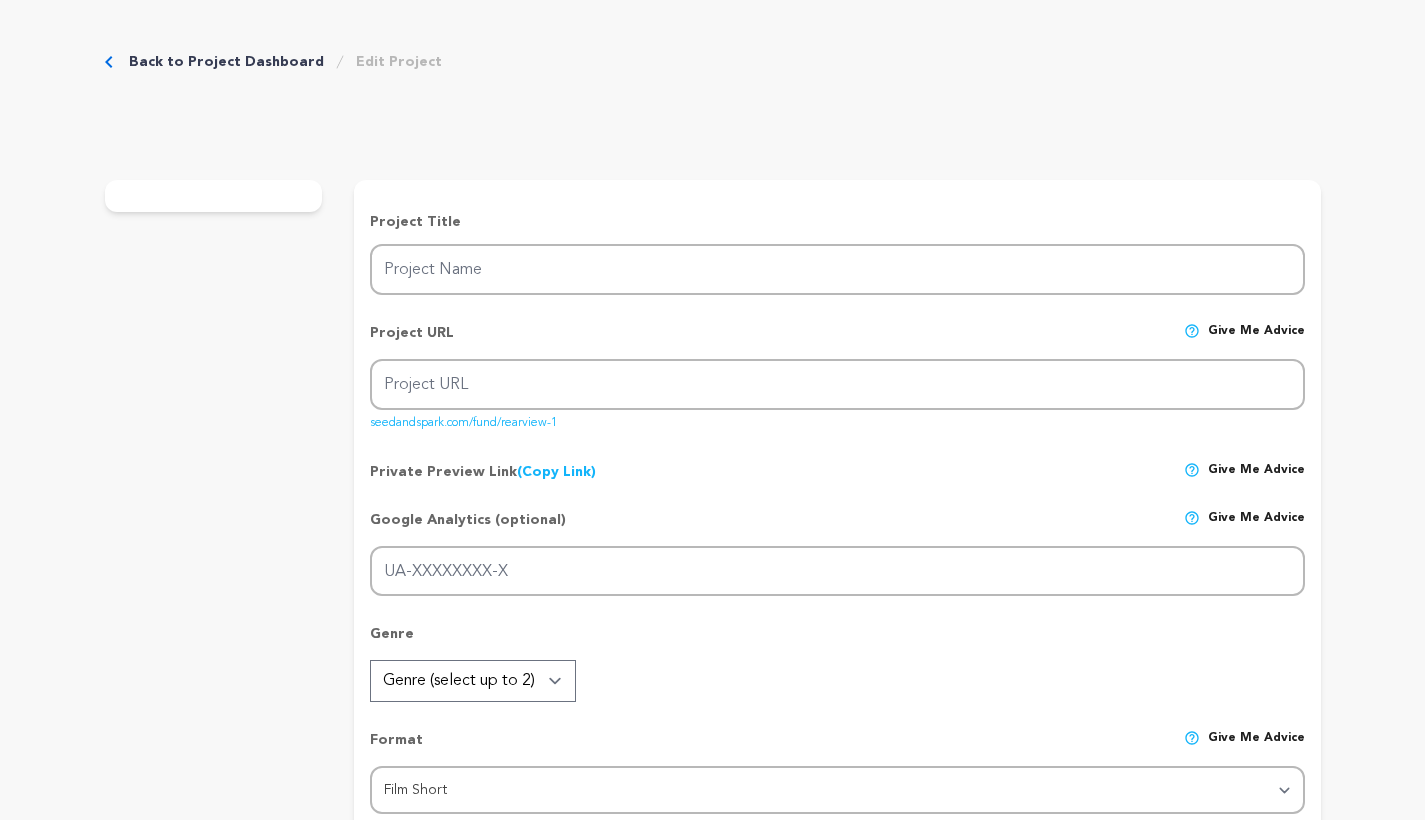 scroll, scrollTop: 0, scrollLeft: 0, axis: both 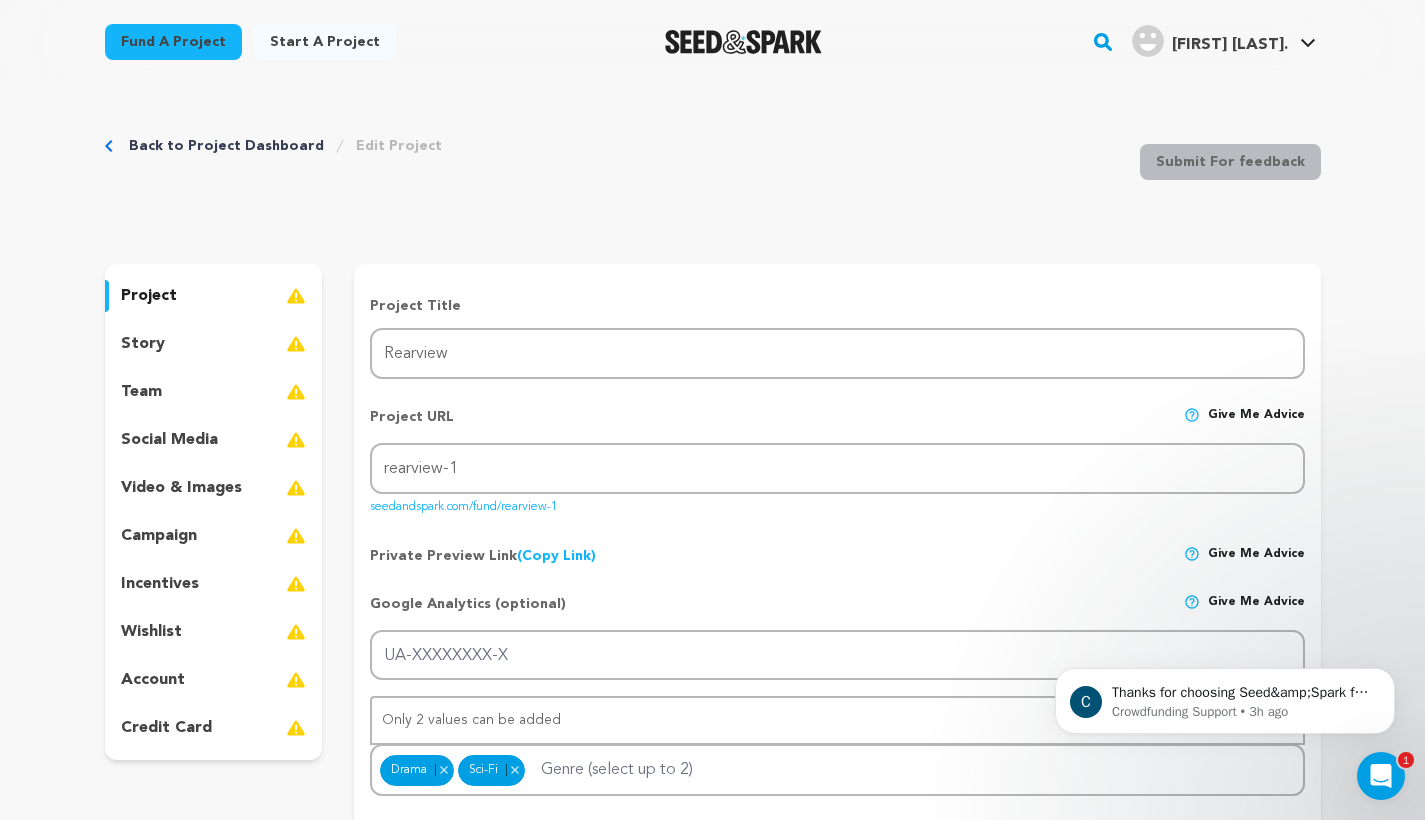 click on "campaign" at bounding box center [159, 536] 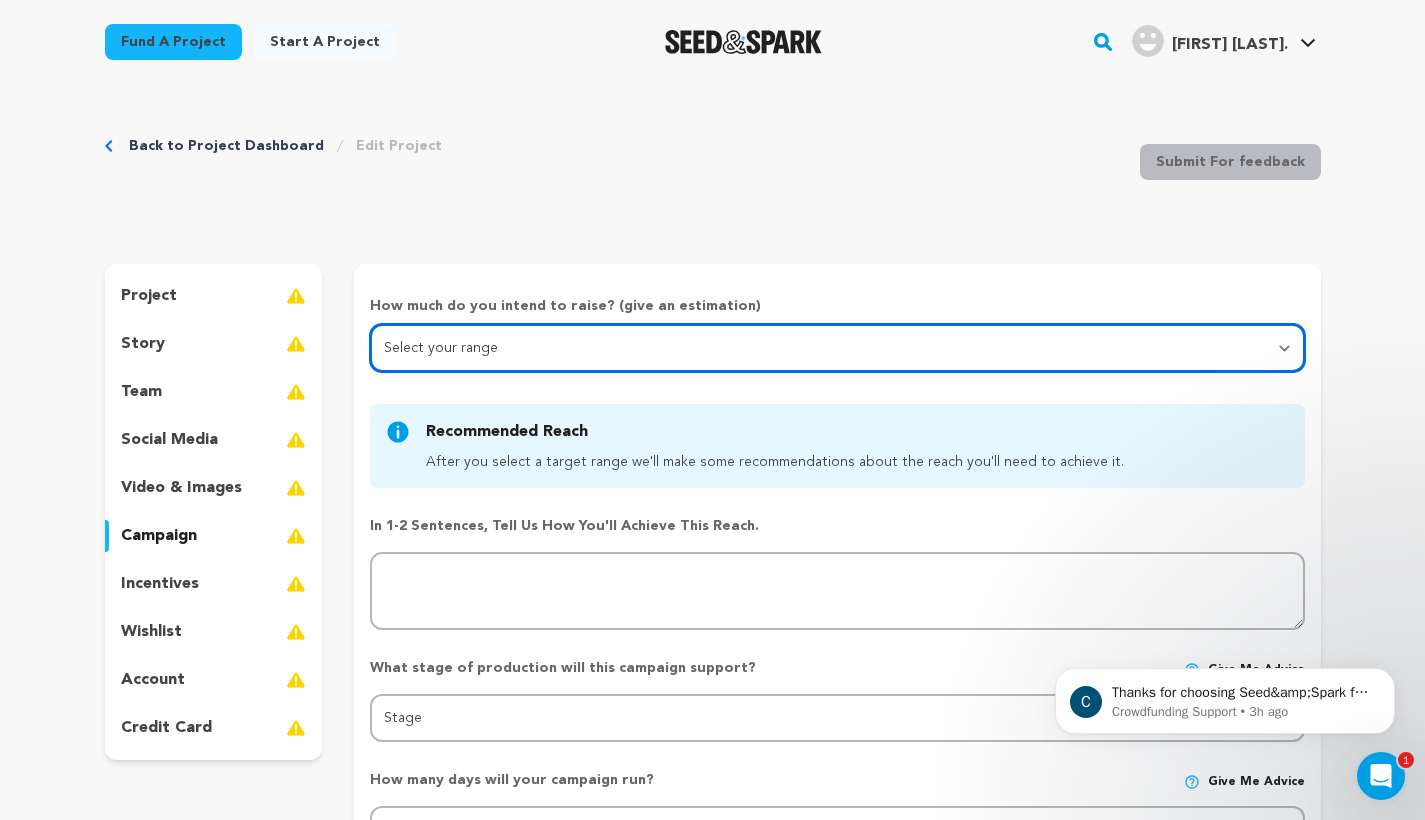 select on "1" 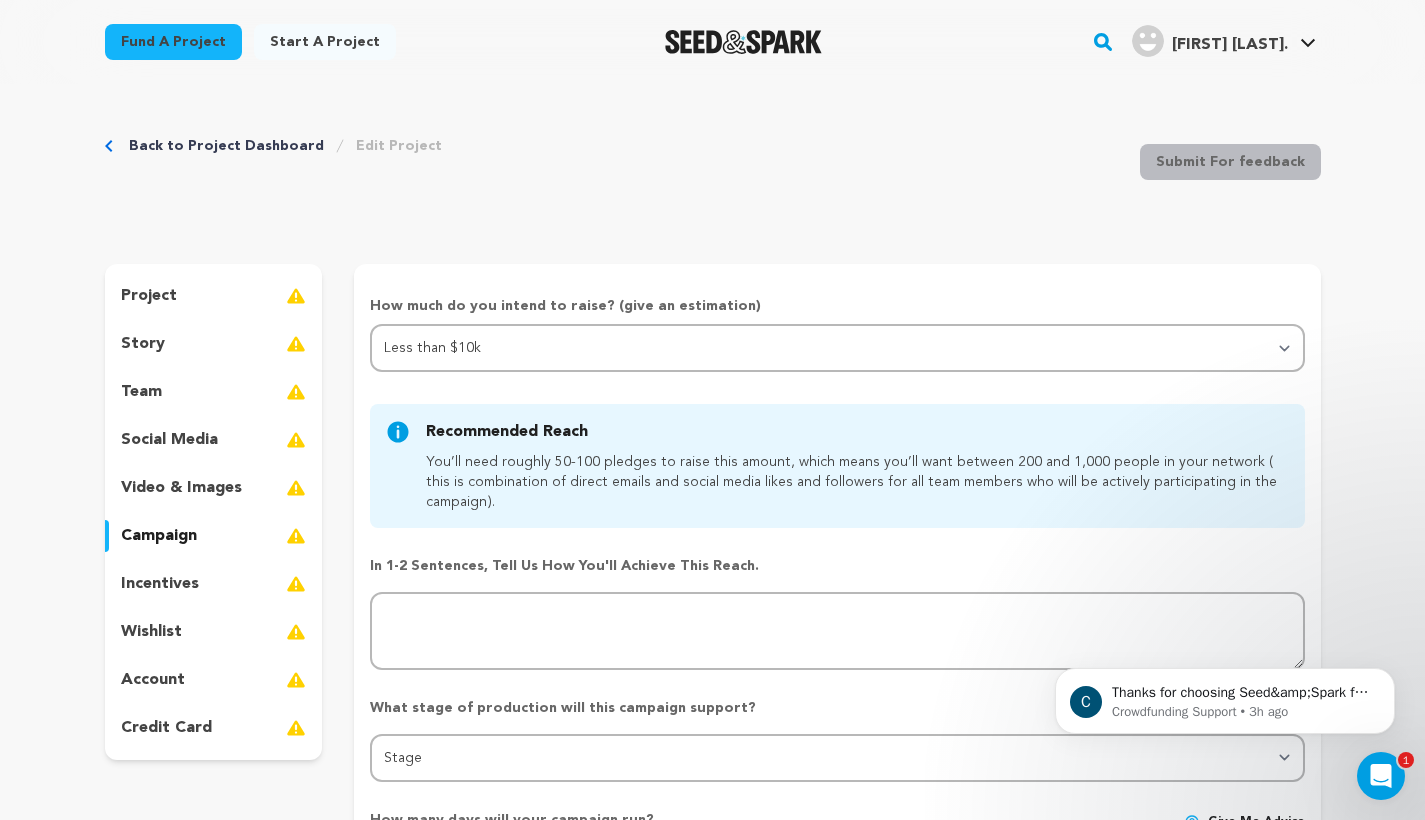 click on "How much do you intend to raise? (give an estimation)
Select your range
Less than $10k 10k - $14k 15k - $24k 25k - $49k 50k or more
Recommended Reach
After you select a target range we'll make some recommendations about the reach you'll
need
to achieve it." at bounding box center [837, 786] 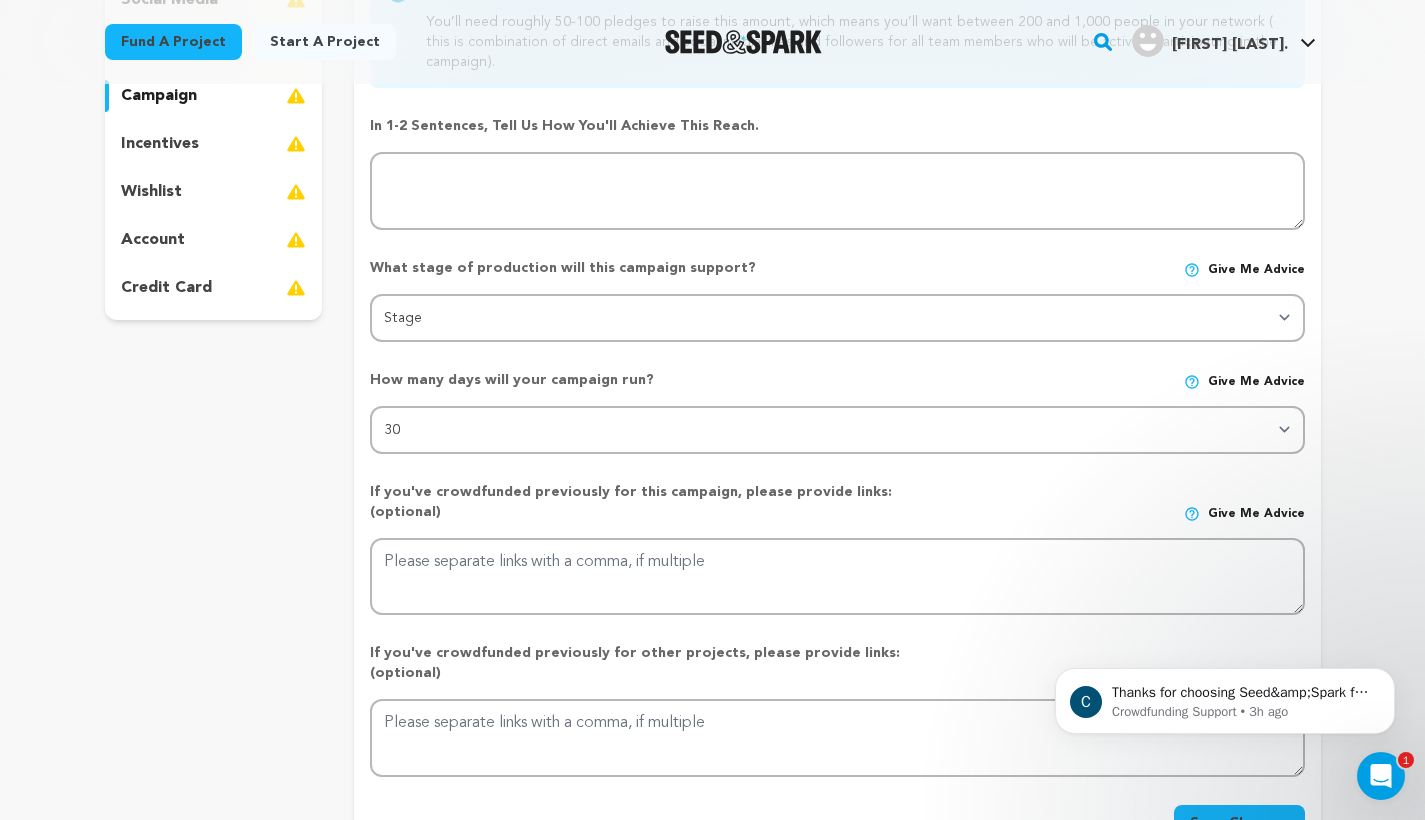 scroll, scrollTop: 442, scrollLeft: 0, axis: vertical 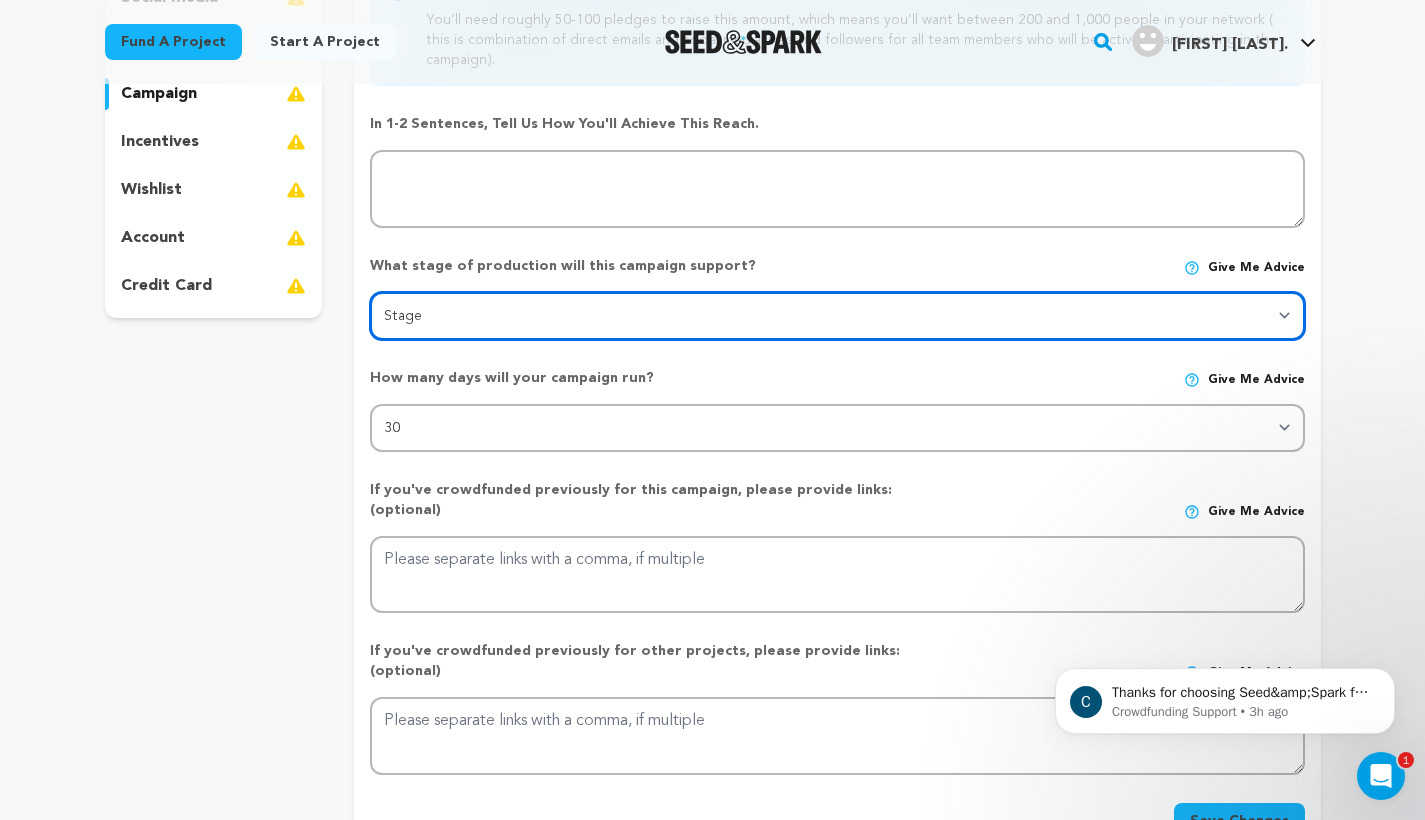 select on "1403" 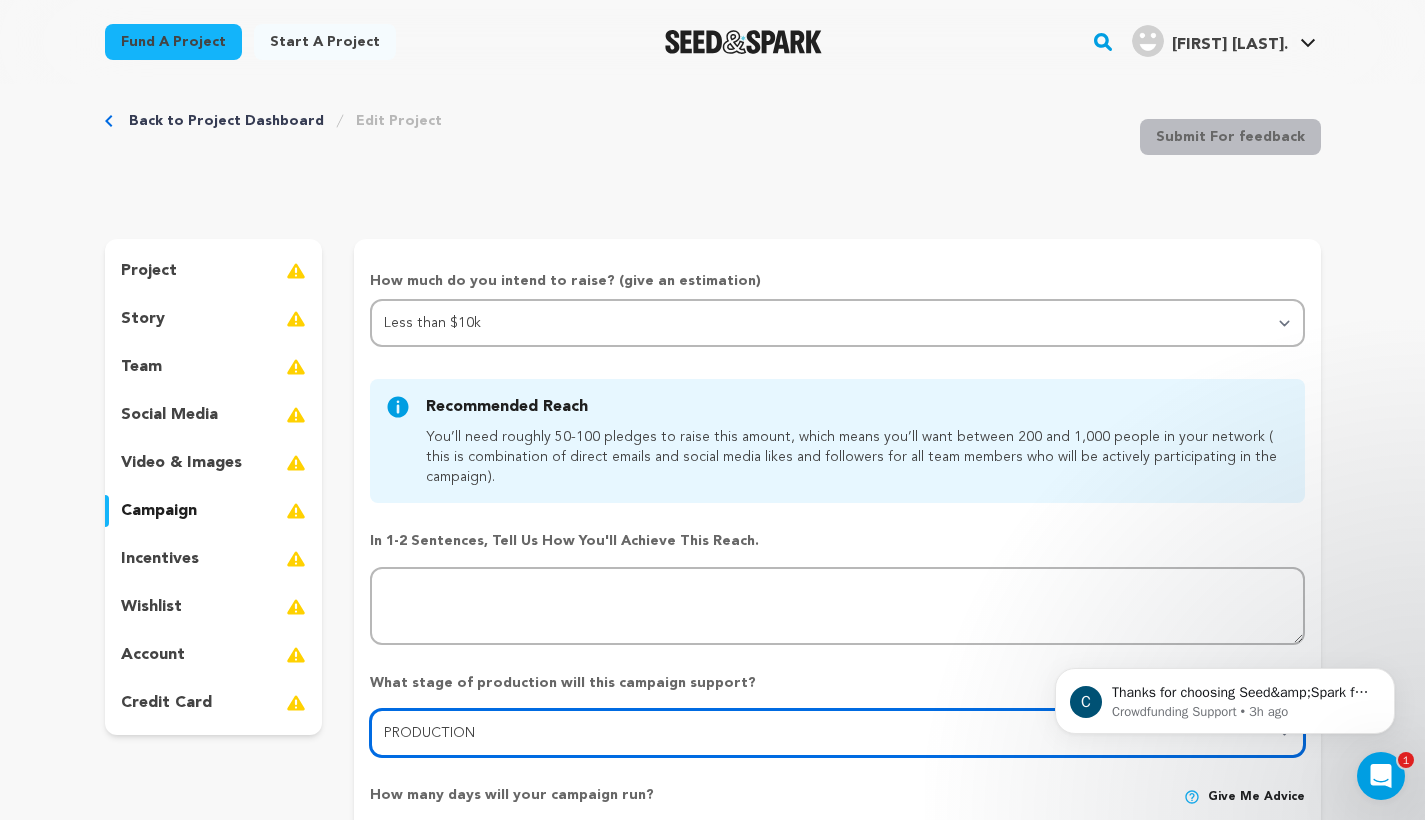 scroll, scrollTop: 24, scrollLeft: 0, axis: vertical 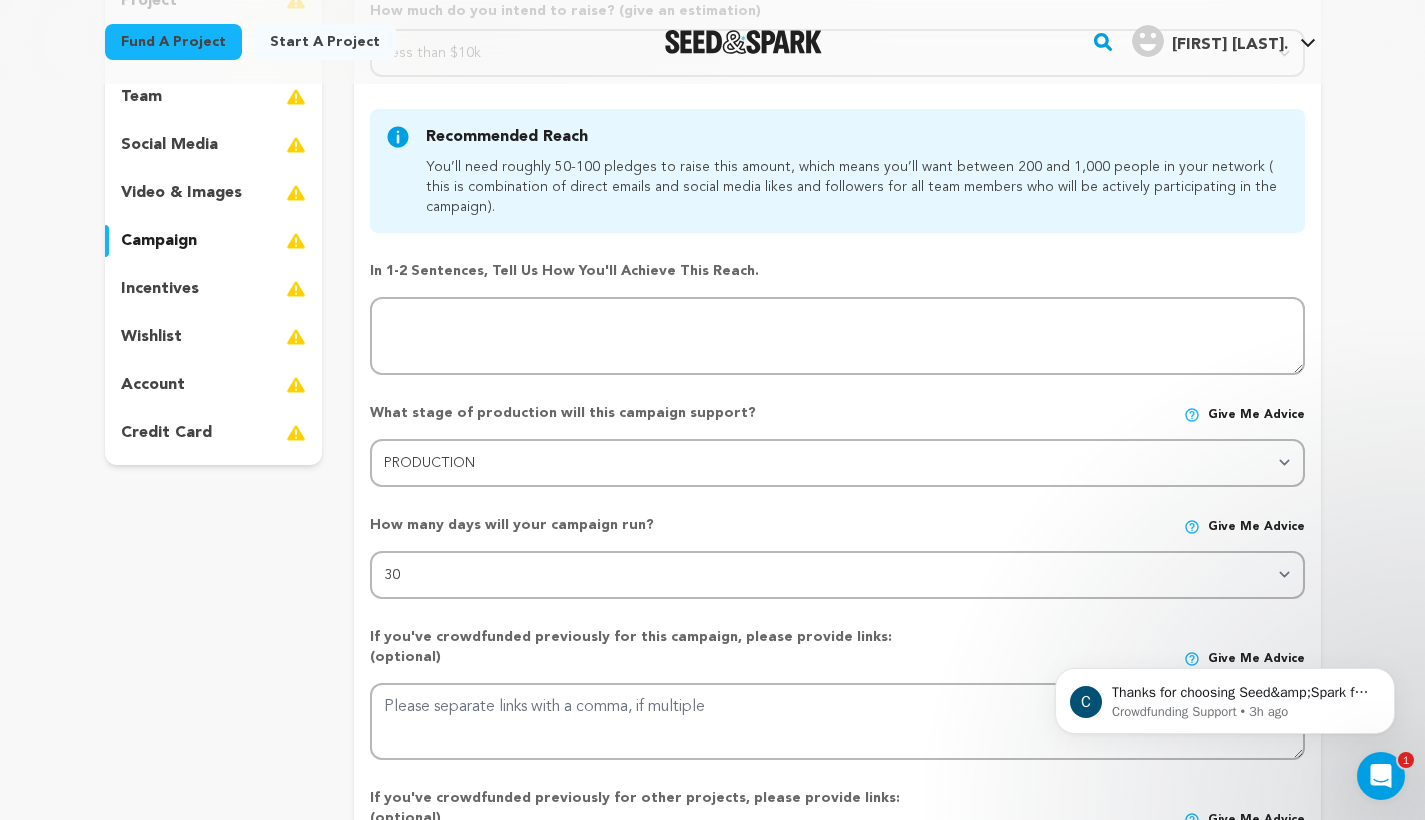 click on "incentives" at bounding box center [160, 289] 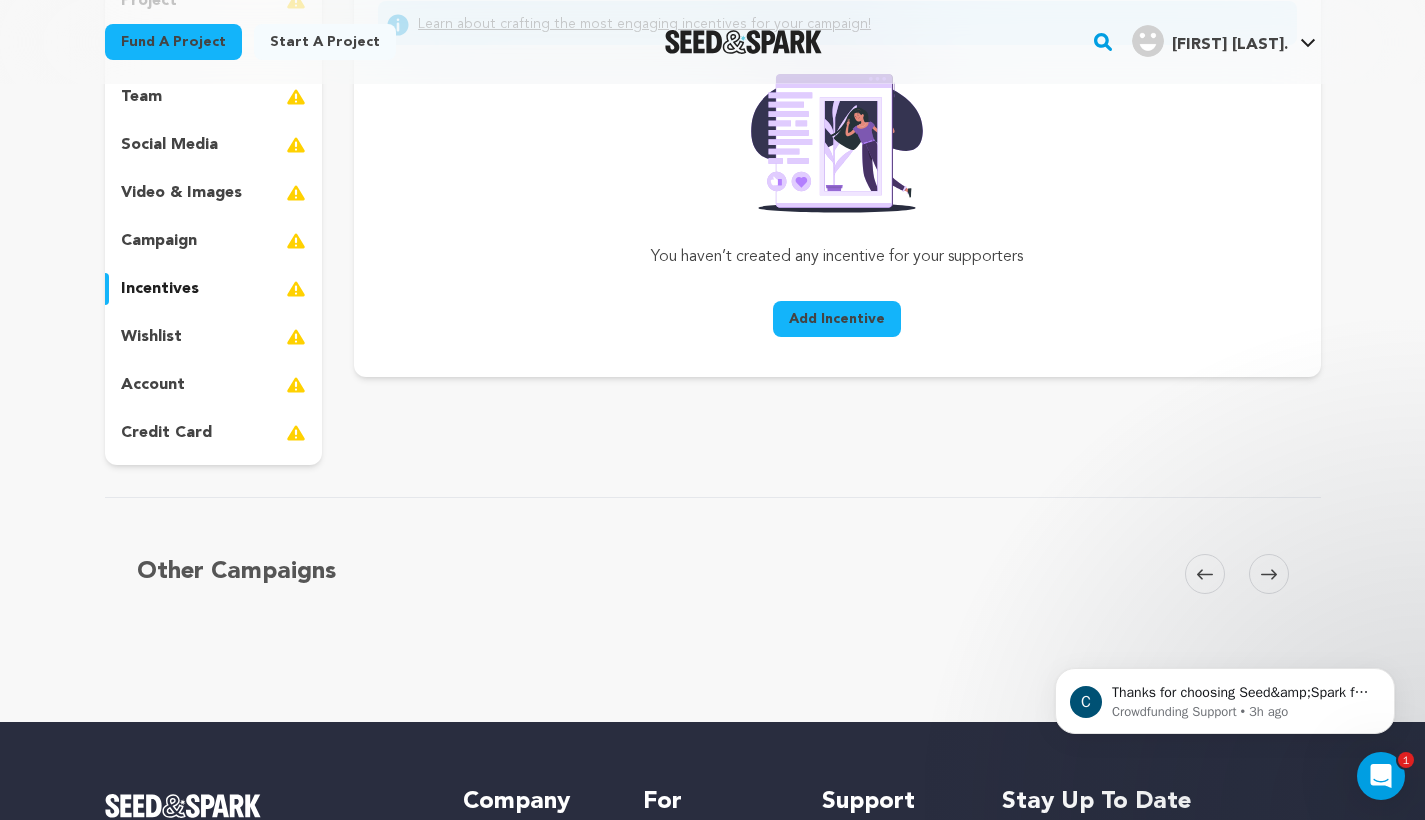 scroll, scrollTop: 91, scrollLeft: 0, axis: vertical 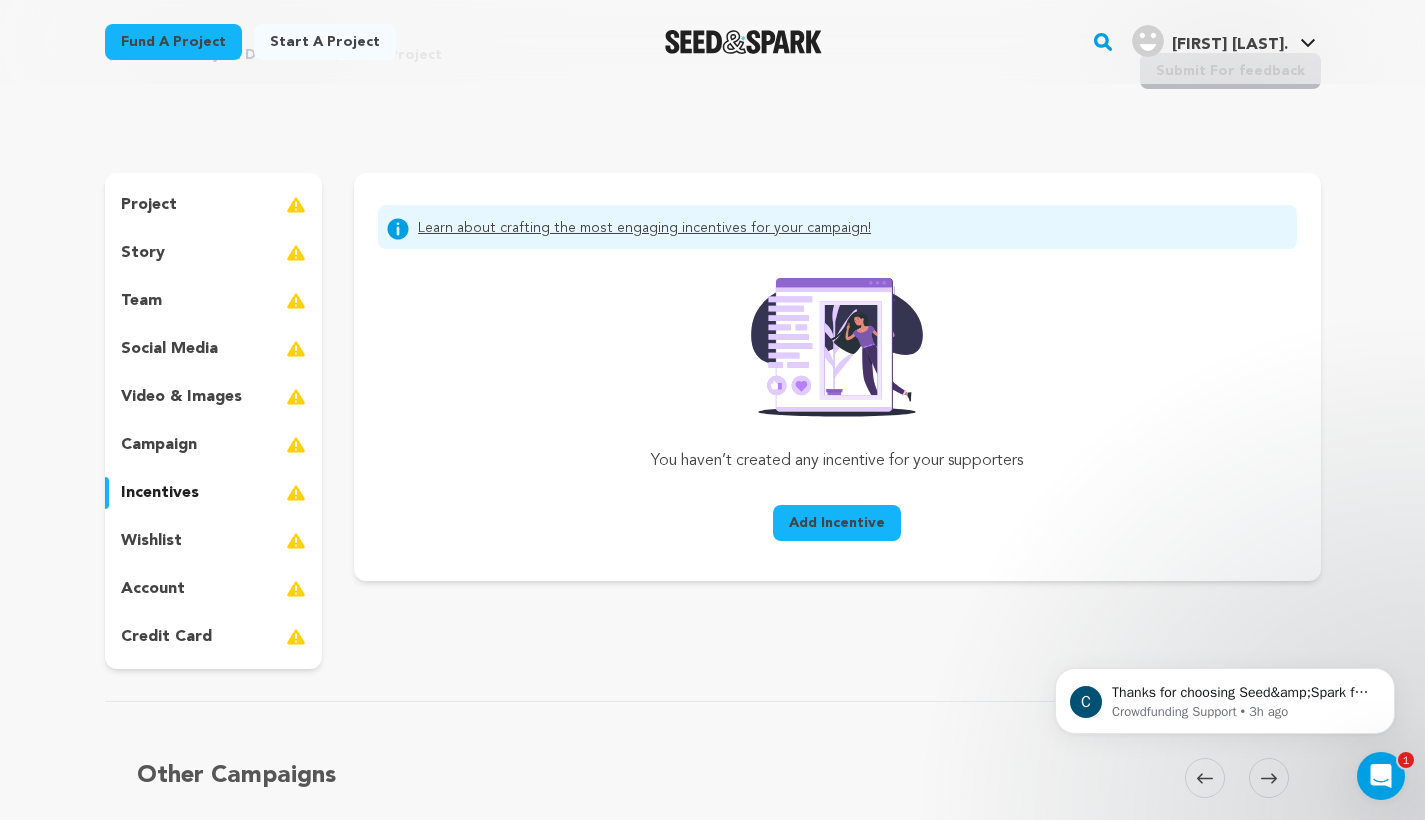 click on "Learn about crafting the most engaging incentives for your campaign!" at bounding box center [644, 229] 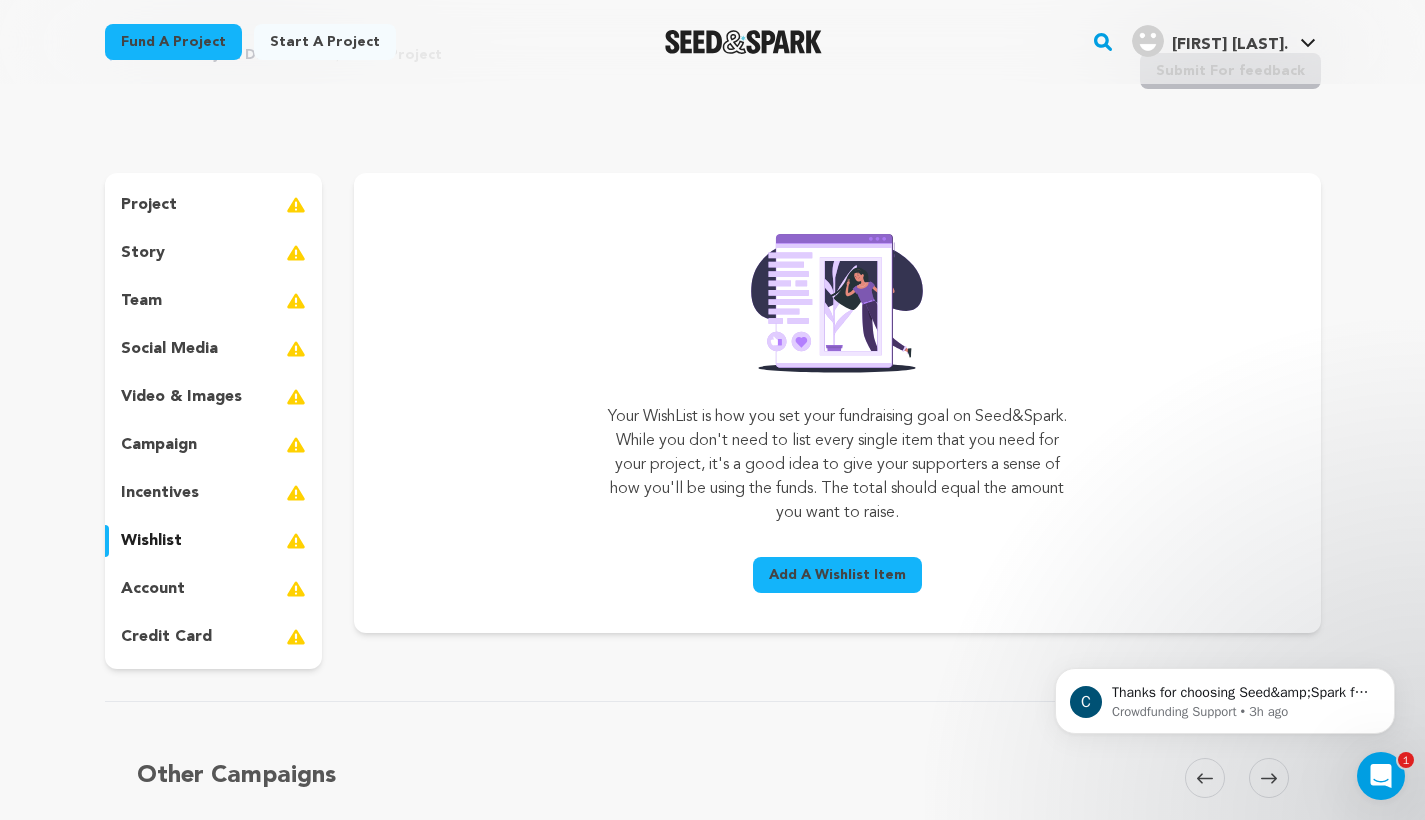 click on "project" at bounding box center (149, 205) 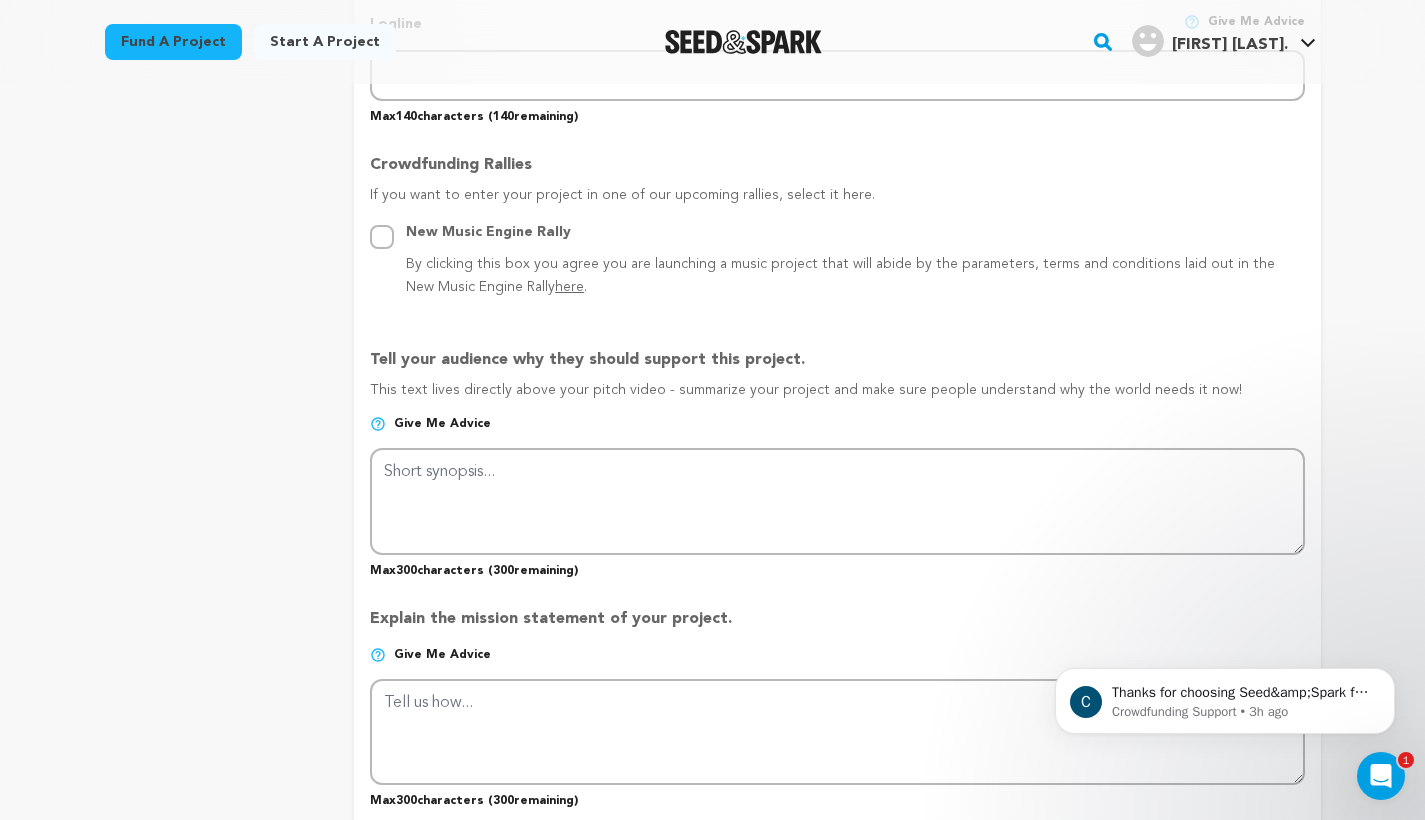 scroll, scrollTop: 1130, scrollLeft: 0, axis: vertical 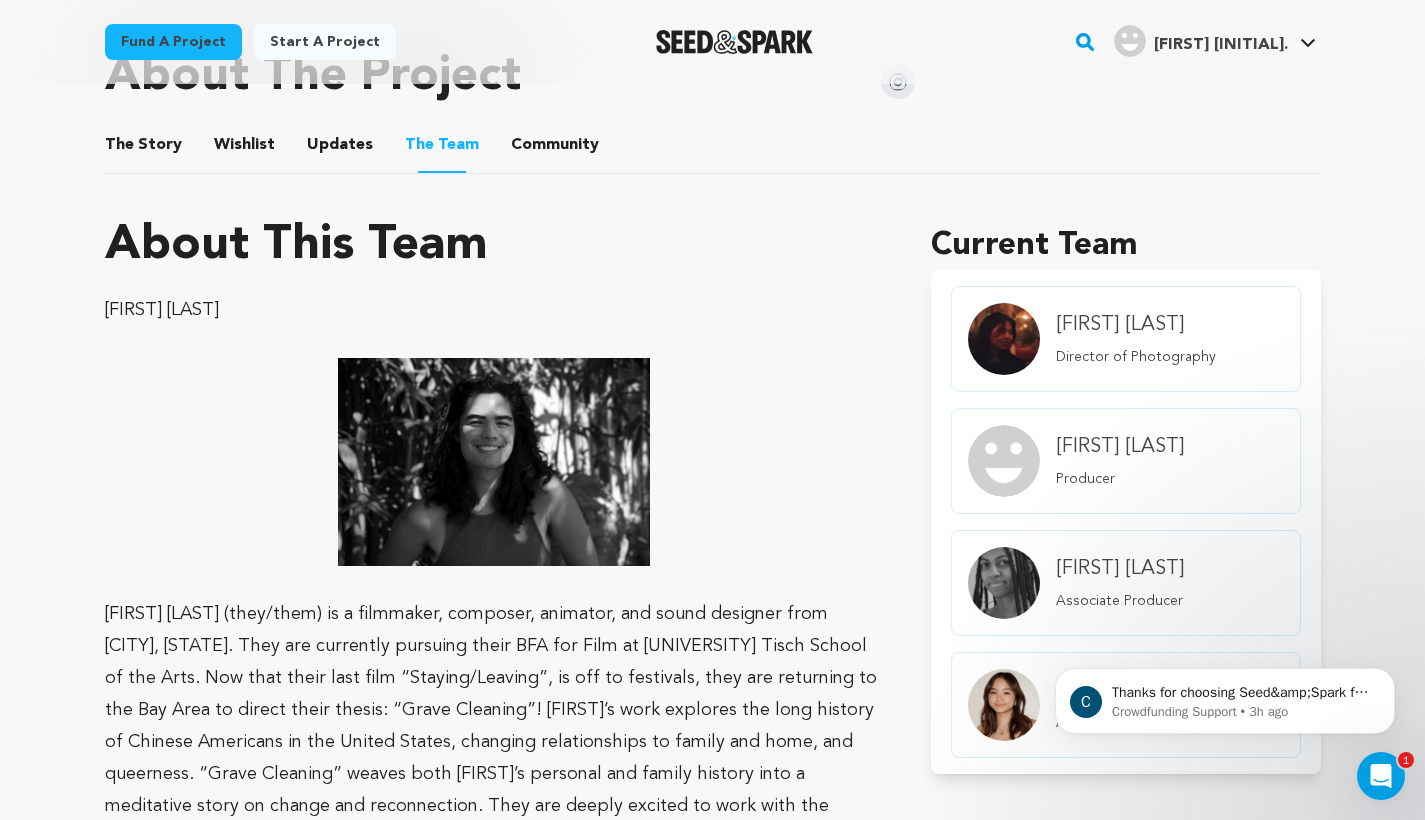 click on "Winona Lu
Director of Photography" at bounding box center (1136, 339) 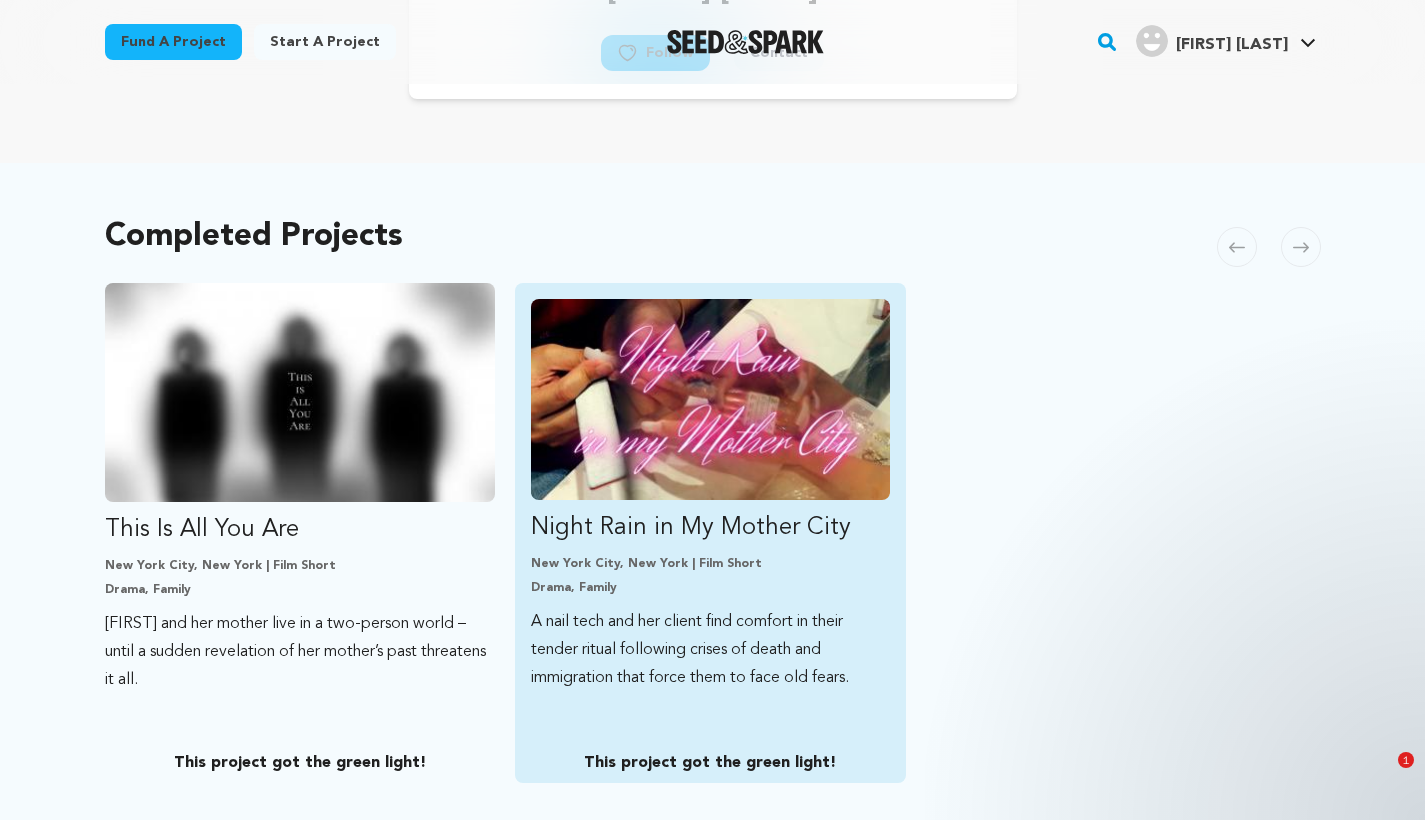 scroll, scrollTop: 413, scrollLeft: 0, axis: vertical 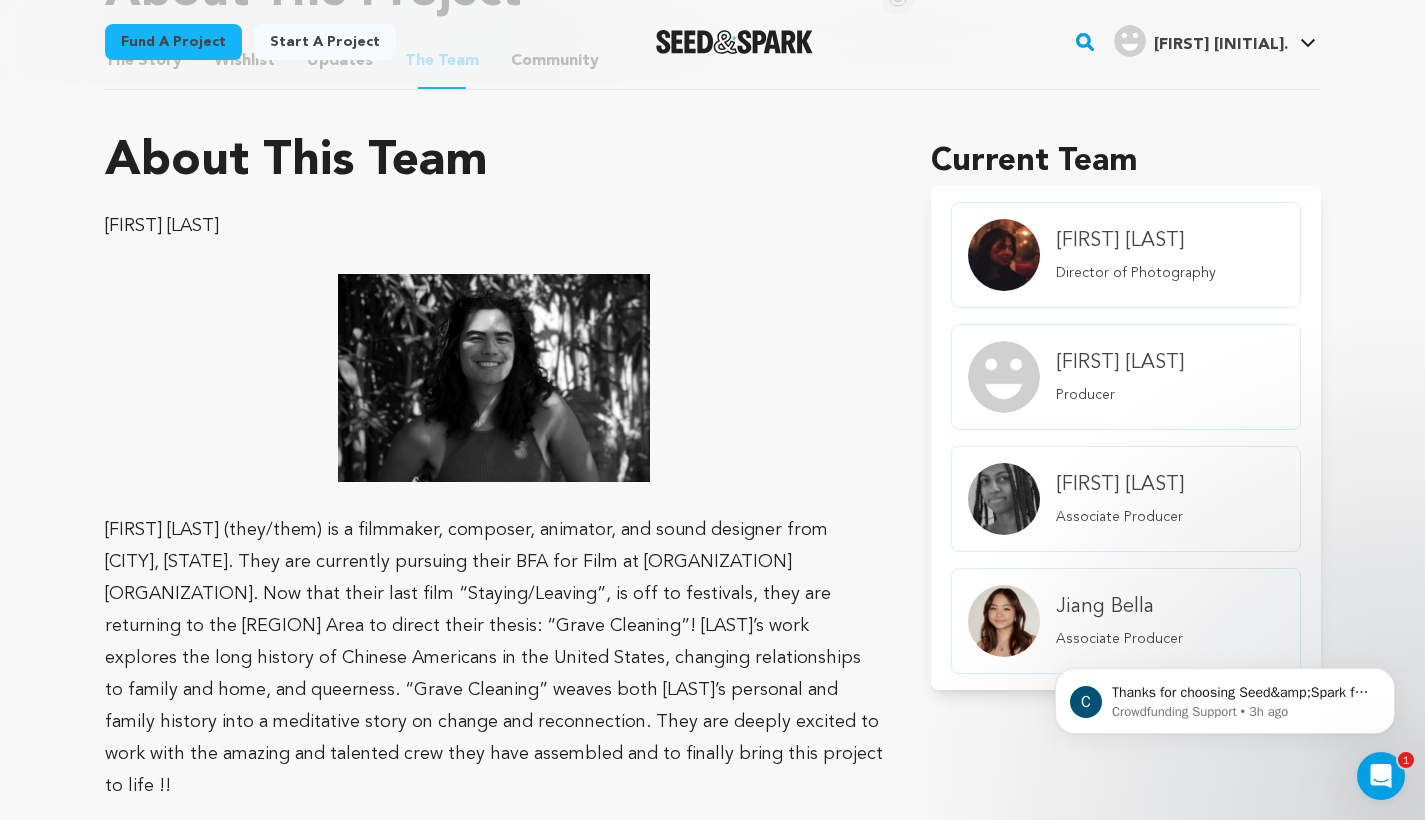 click on "C Thanks for choosing [ORGANIZATION] for your project! If you have any questions as you go, just let us know. A gentle reminder [ORGANIZATION] is a small (and mighty!) team of lovely humans. As of [DATE], [ORGANIZATION] transitioned to a 4 Day Work Week, working Monday through Thursday, with Fridays off. Crowdfunding Support • 3h ago" at bounding box center (1225, 609) 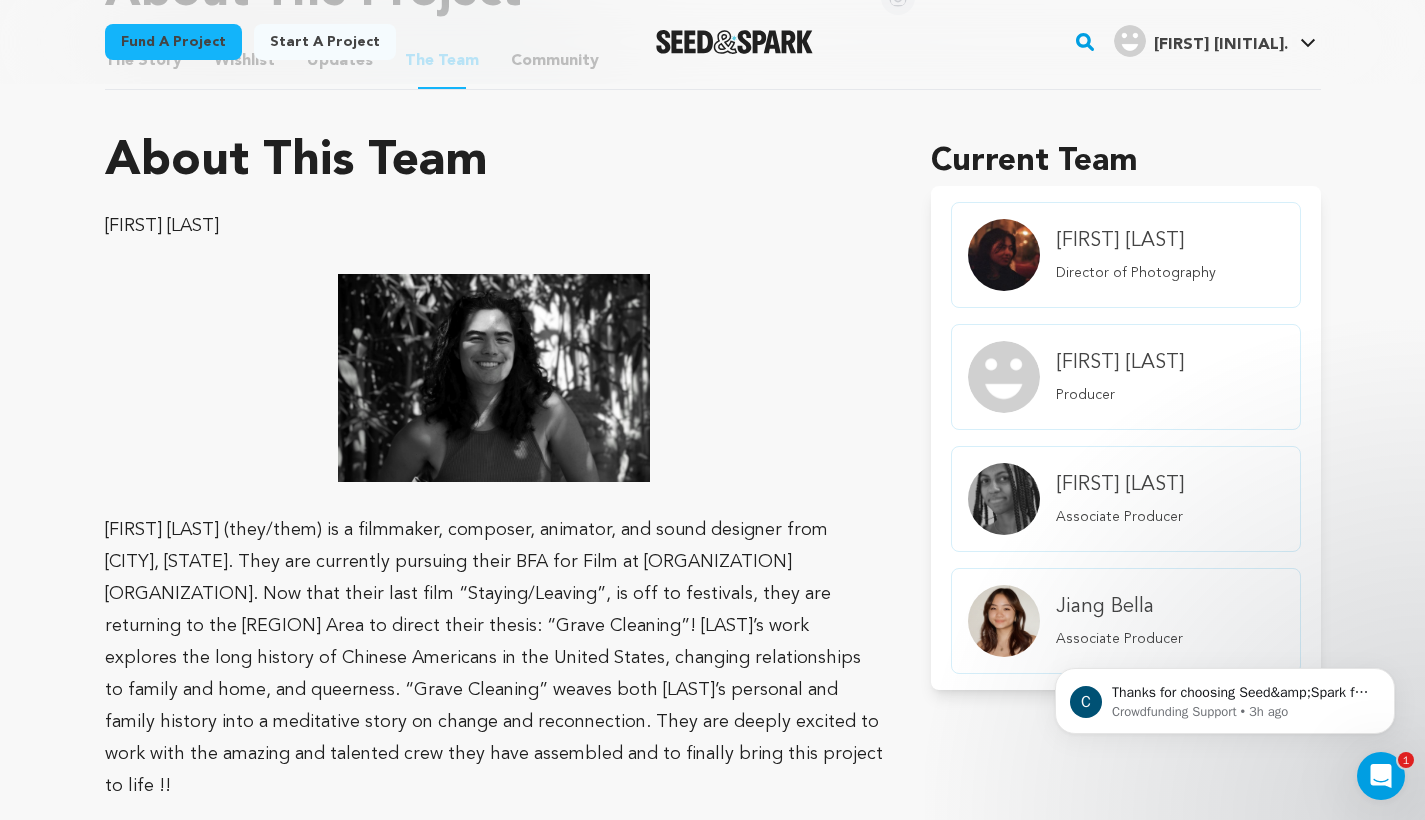 click on "C Thanks for choosing [ORGANIZATION] for your project! If you have any questions as you go, just let us know. A gentle reminder [ORGANIZATION] is a small (and mighty!) team of lovely humans. As of [DATE], [ORGANIZATION] transitioned to a 4 Day Work Week, working Monday through Thursday, with Fridays off. Crowdfunding Support • 3h ago" at bounding box center [1225, 609] 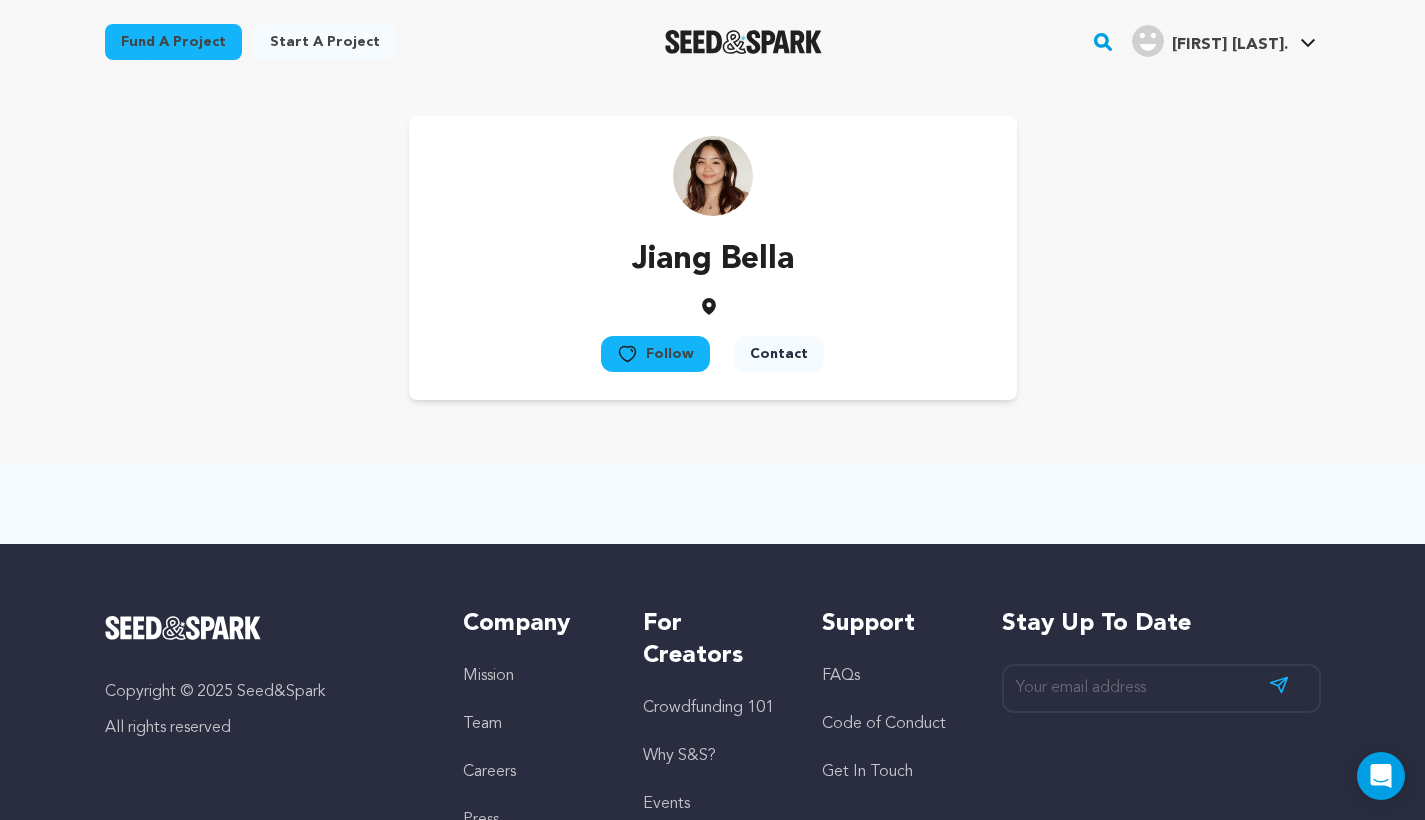 scroll, scrollTop: 0, scrollLeft: 0, axis: both 